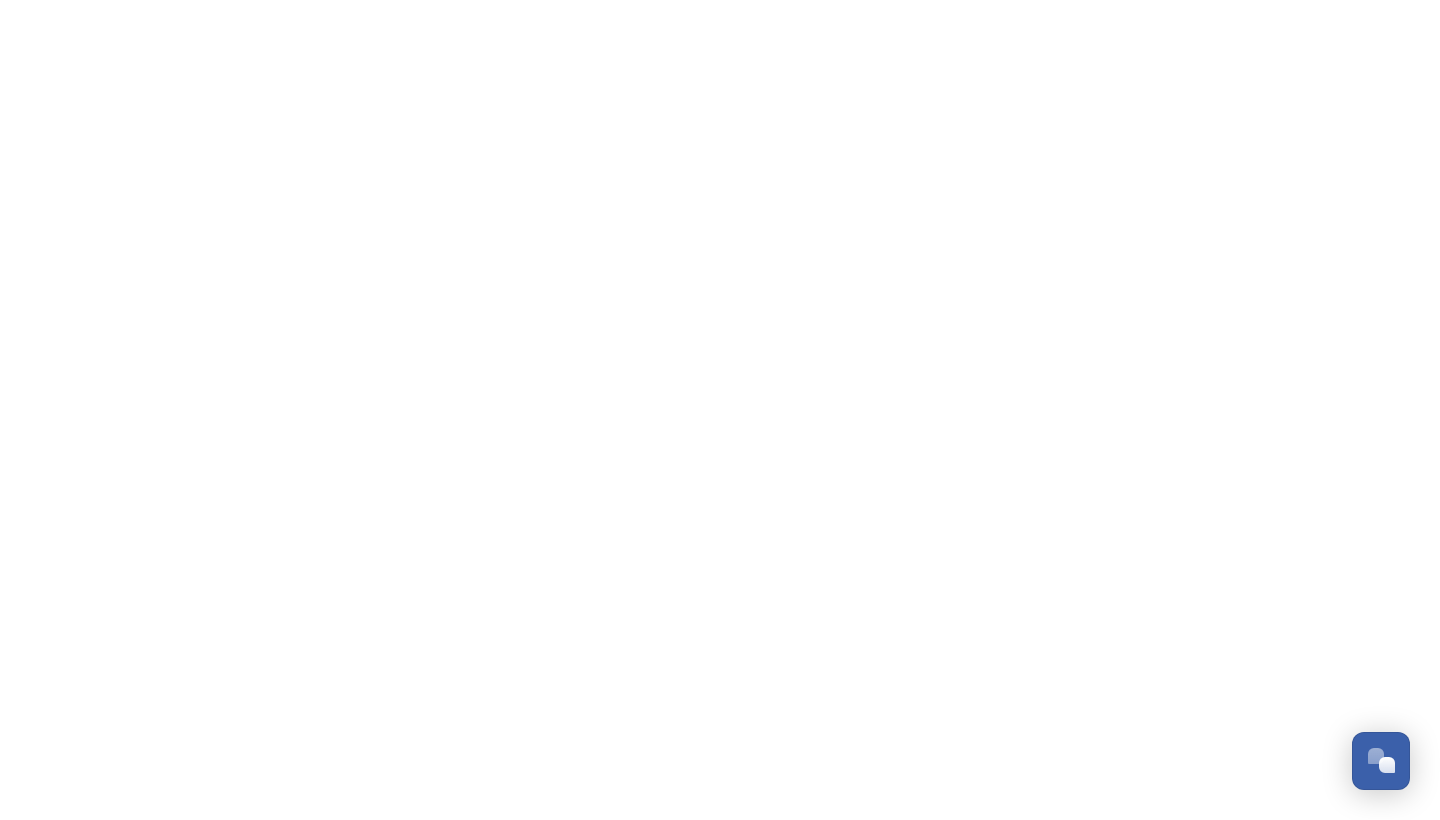 scroll, scrollTop: 0, scrollLeft: 0, axis: both 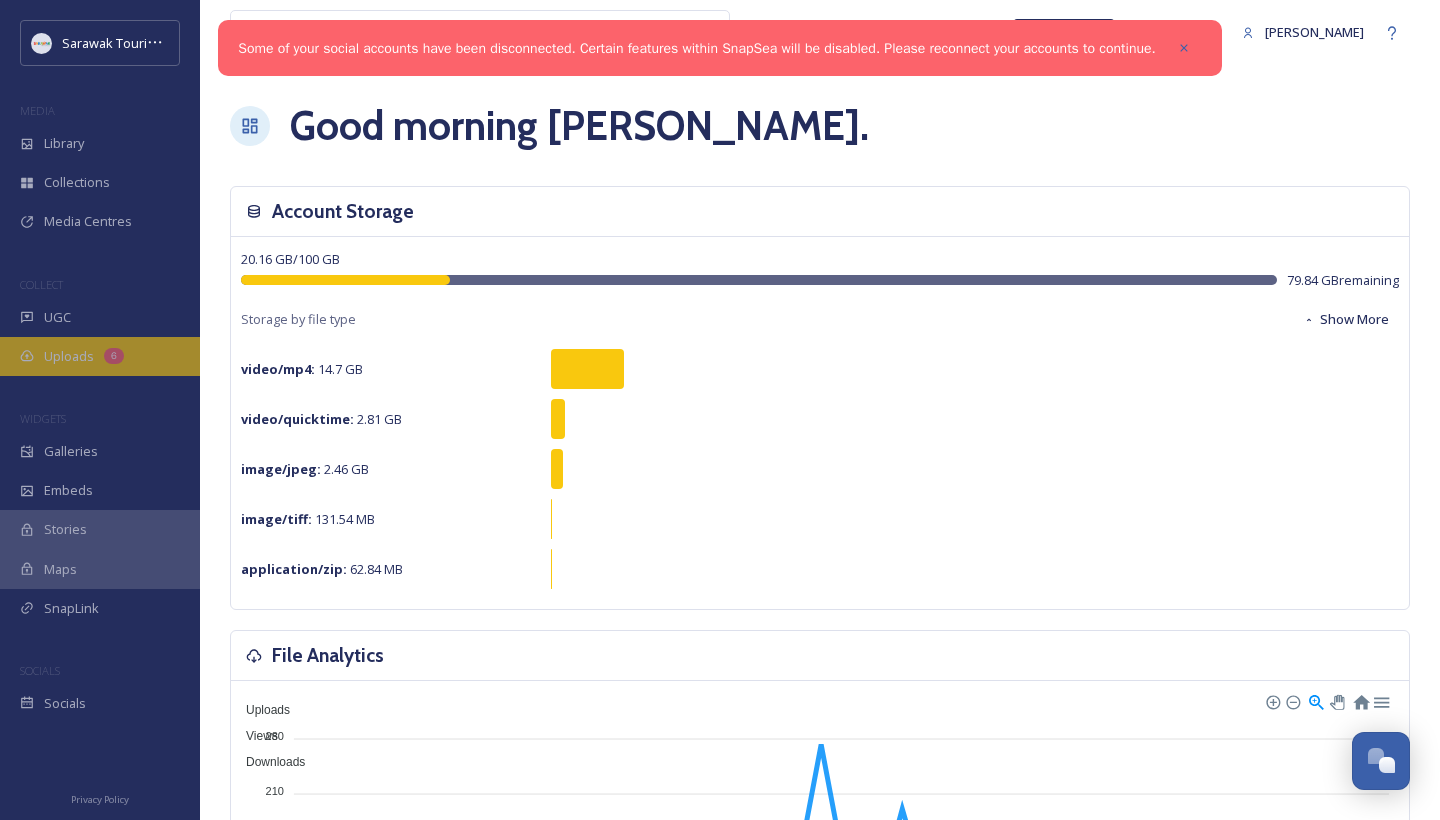 click on "Uploads 6" at bounding box center [100, 356] 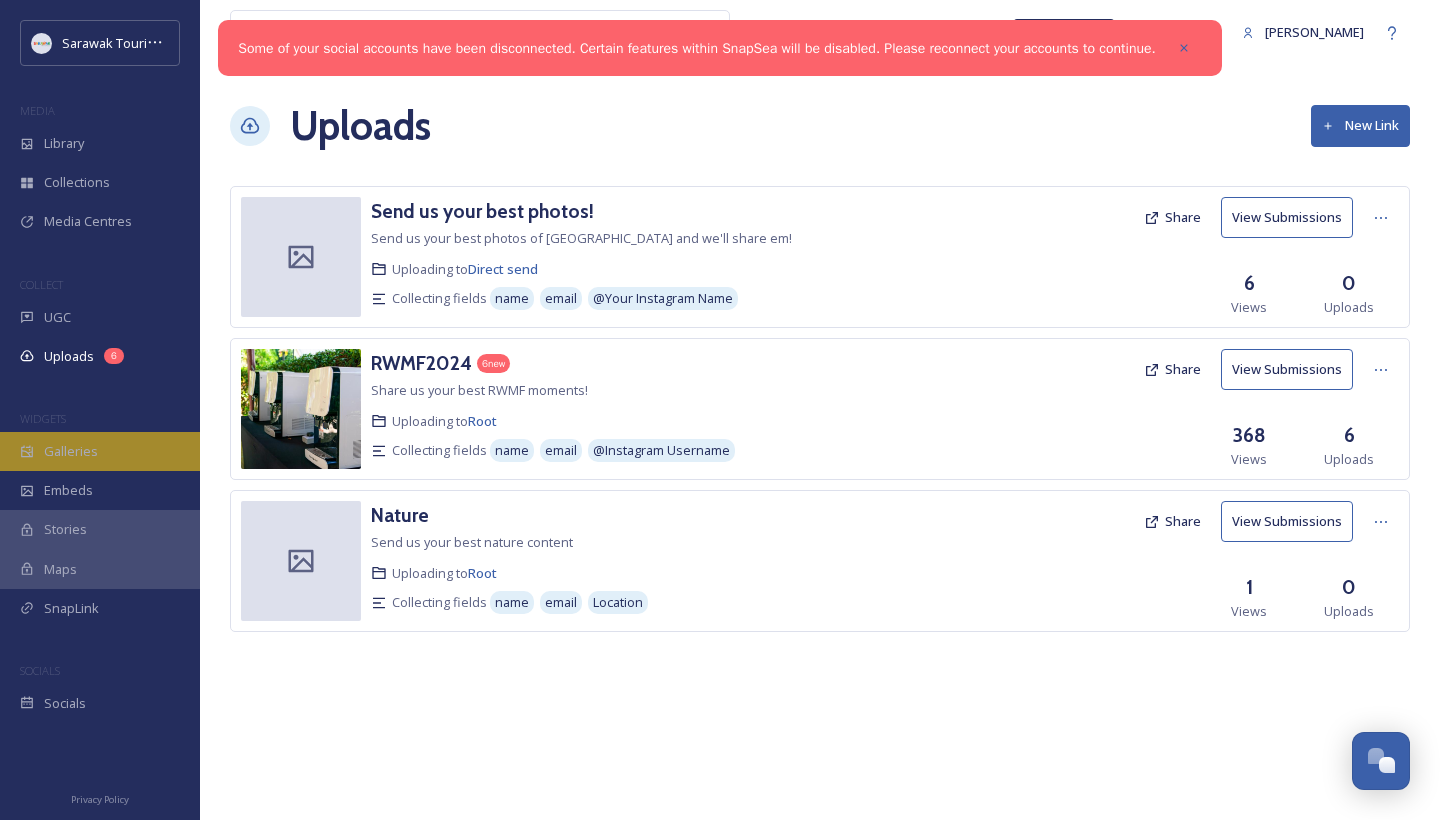 click on "Galleries" at bounding box center [100, 451] 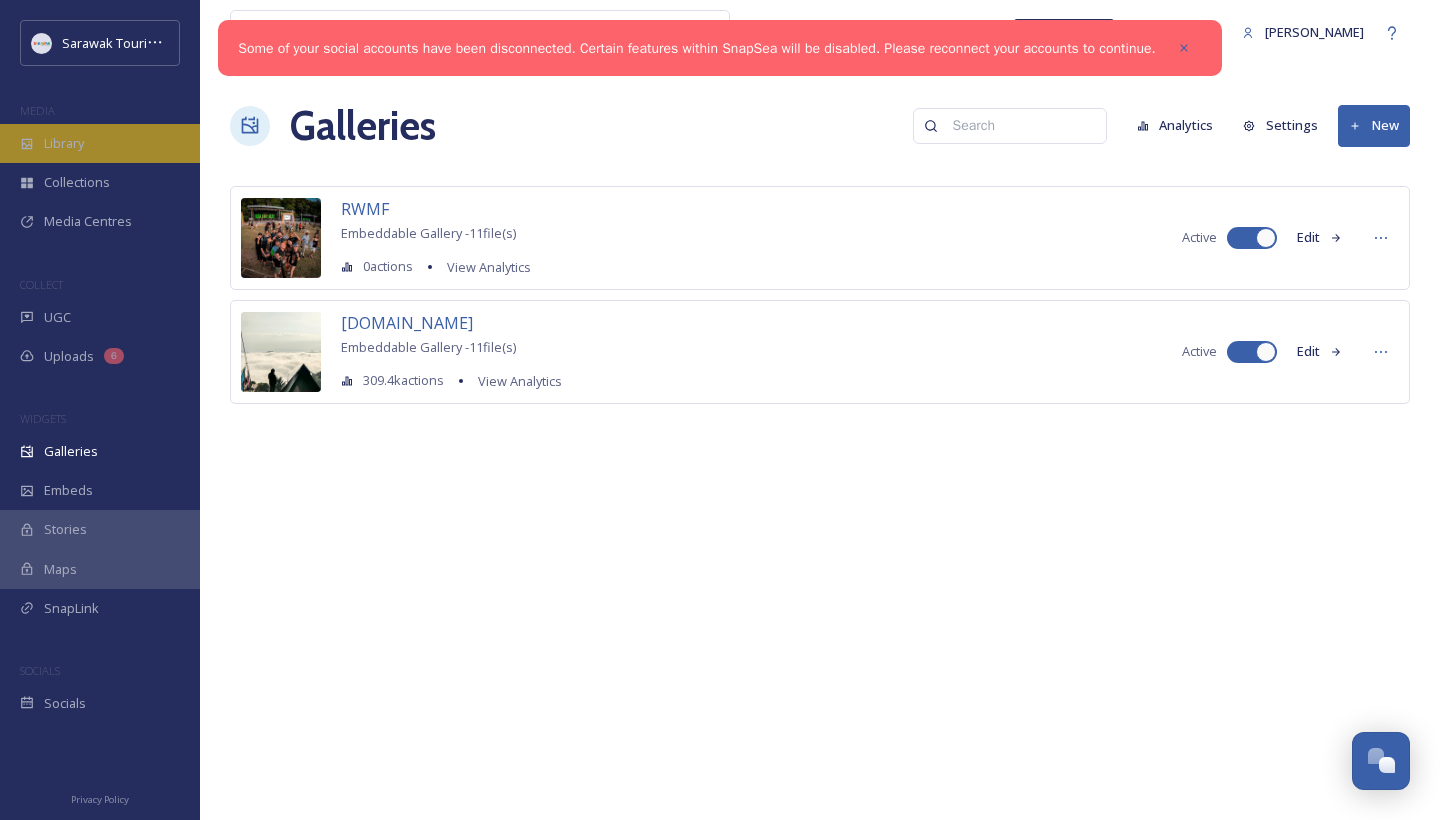 click on "Library" at bounding box center (100, 143) 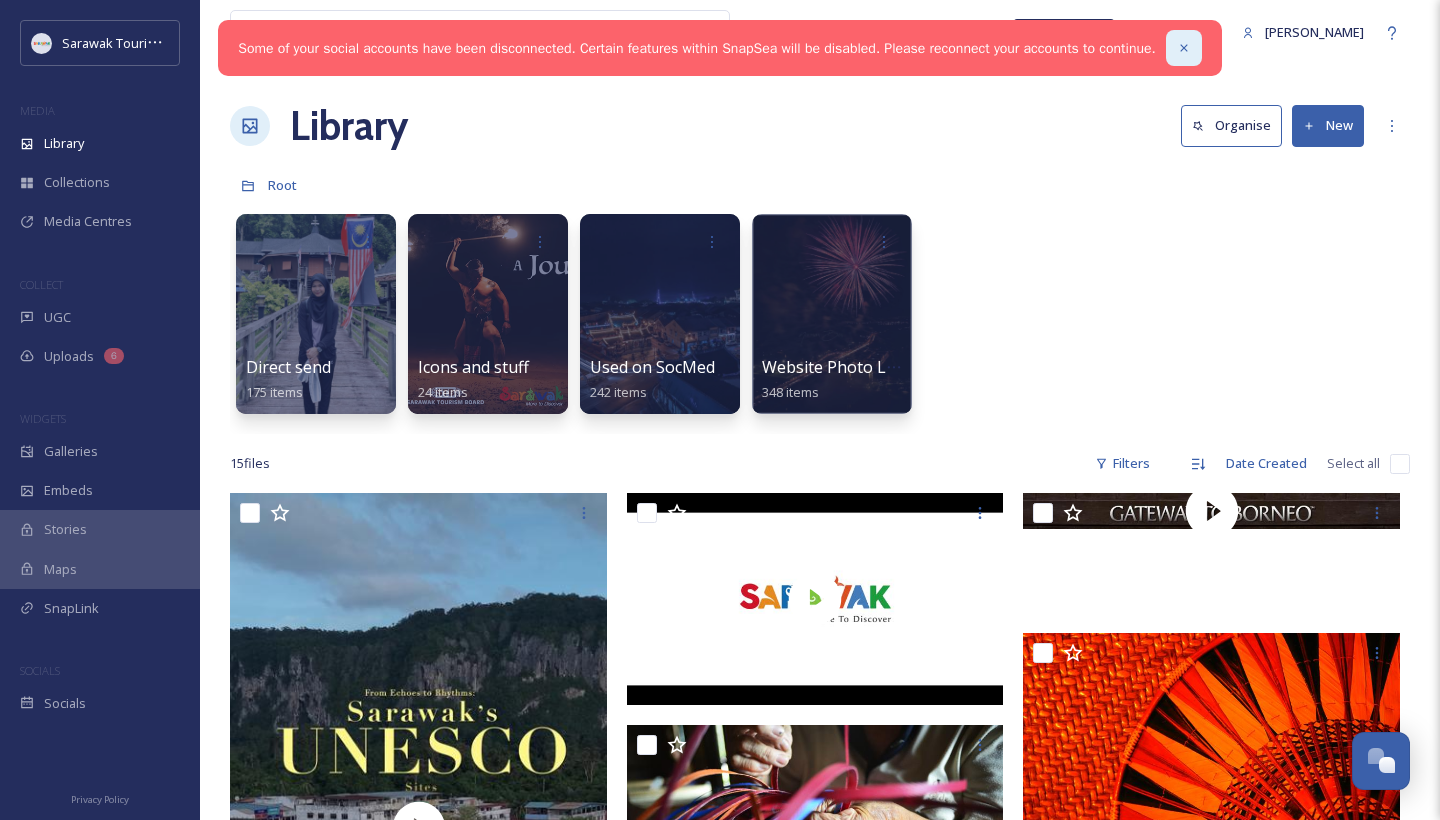 click 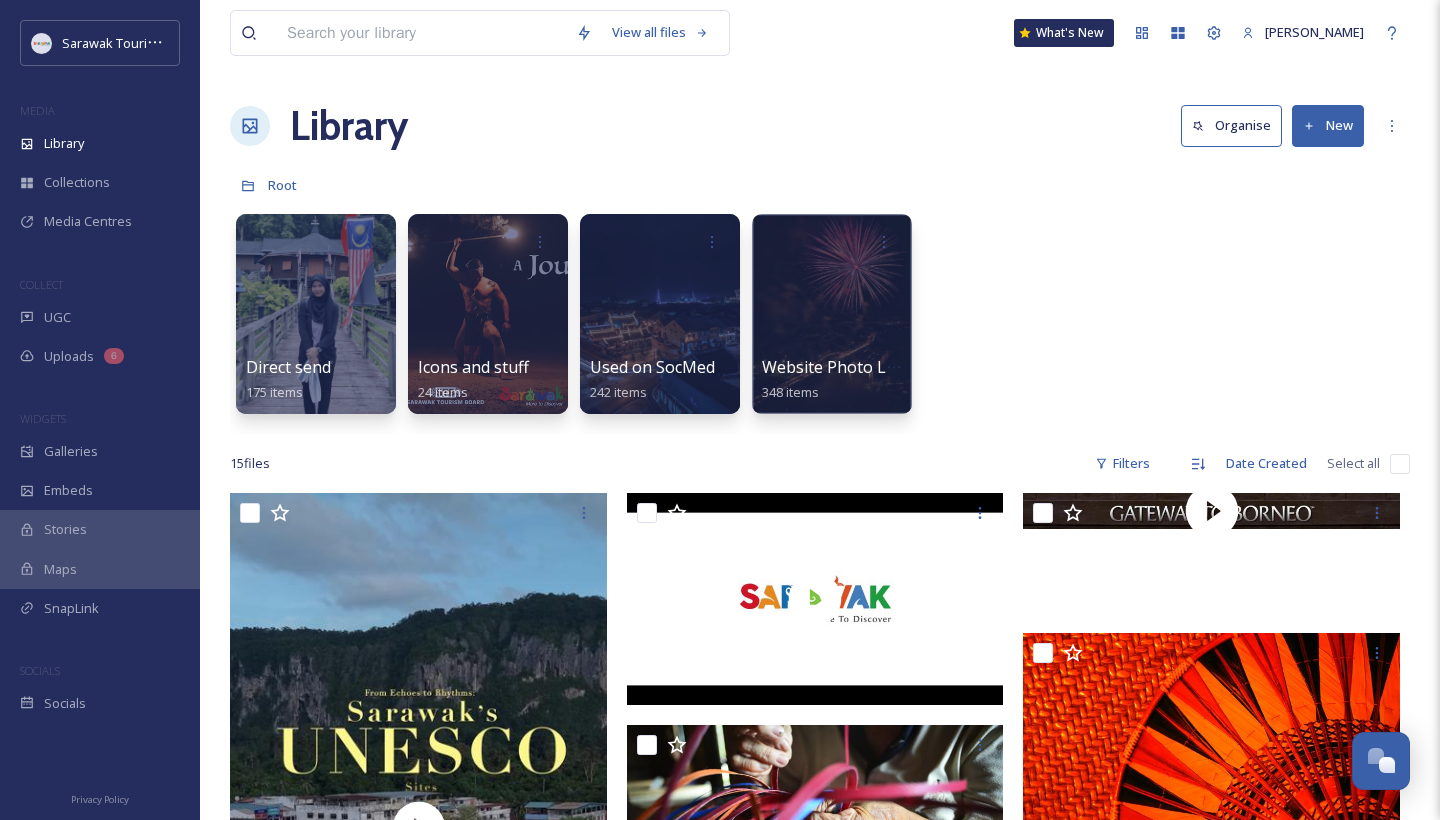 scroll, scrollTop: 0, scrollLeft: 0, axis: both 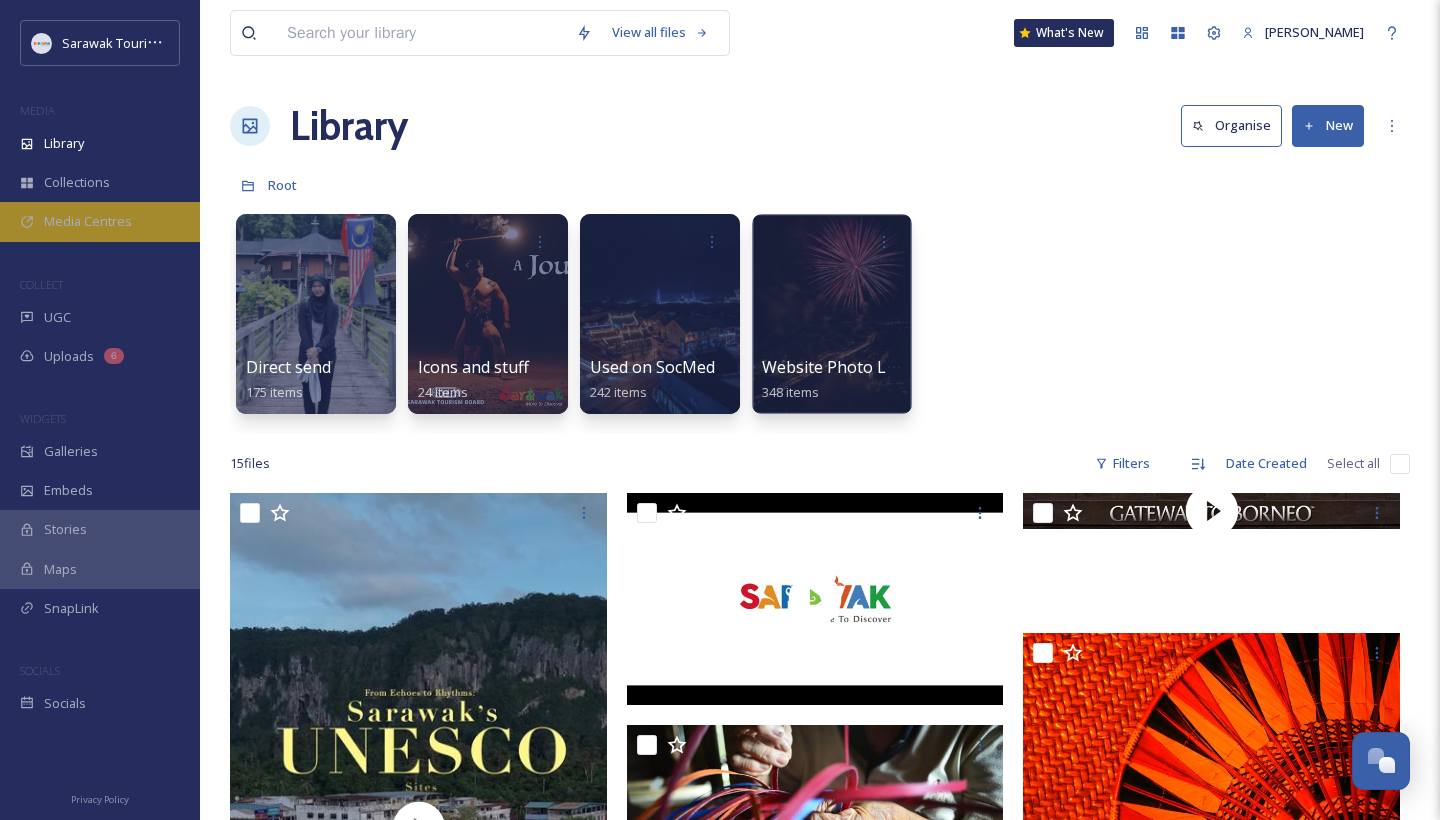 click on "Media Centres" at bounding box center [100, 221] 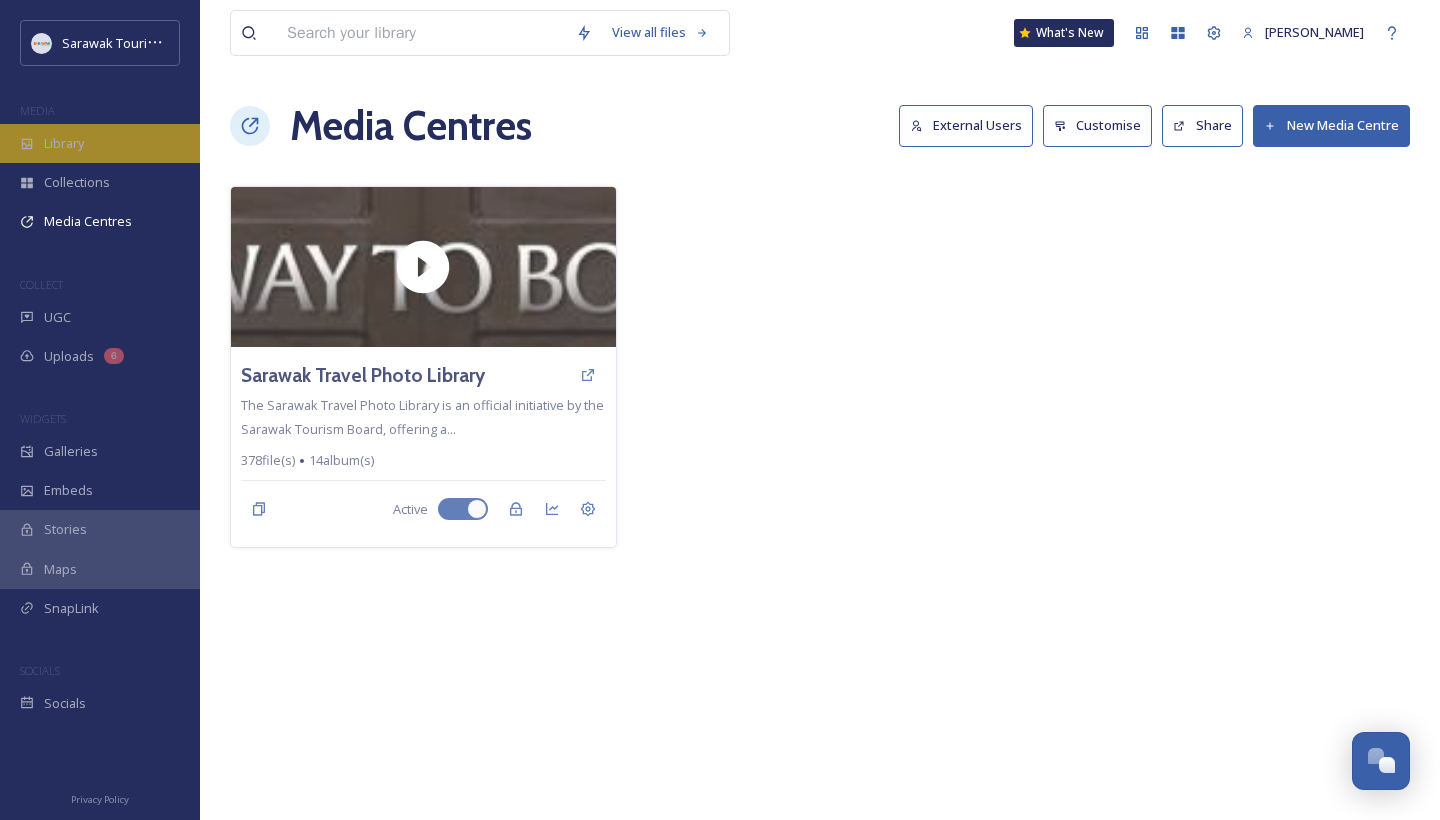 click on "Library" at bounding box center (100, 143) 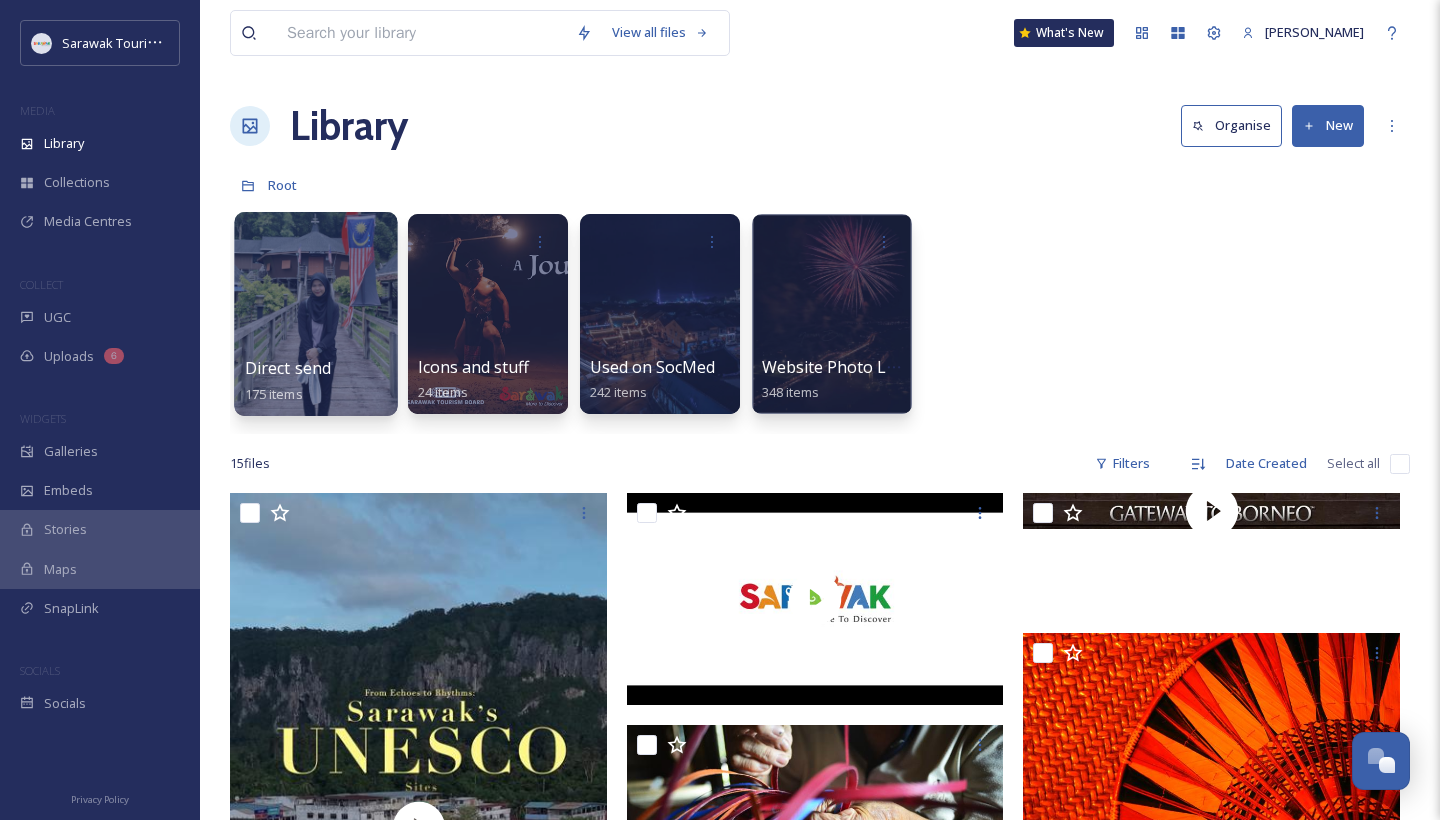 scroll, scrollTop: 0, scrollLeft: 0, axis: both 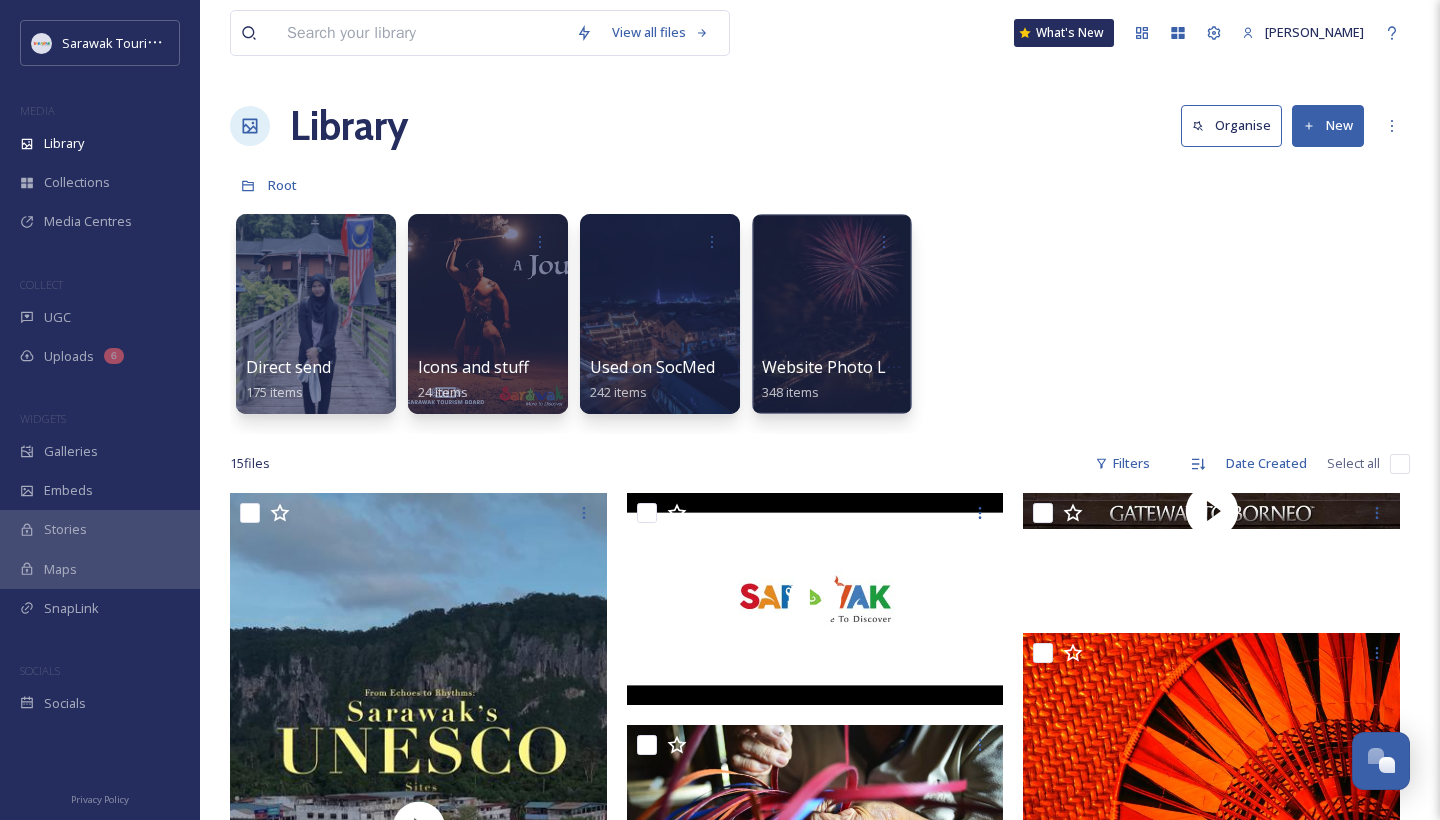 click at bounding box center (421, 33) 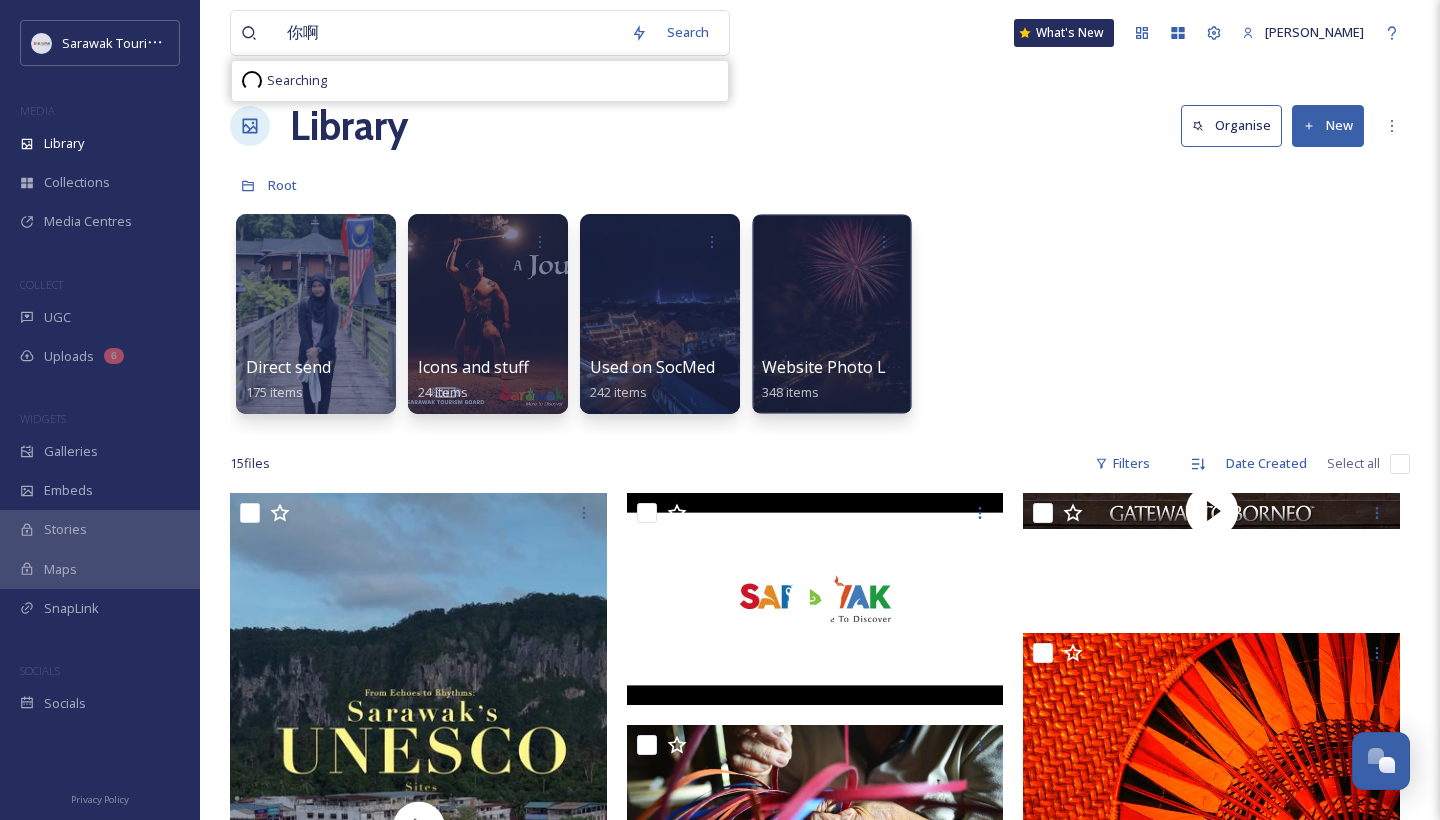 type on "你" 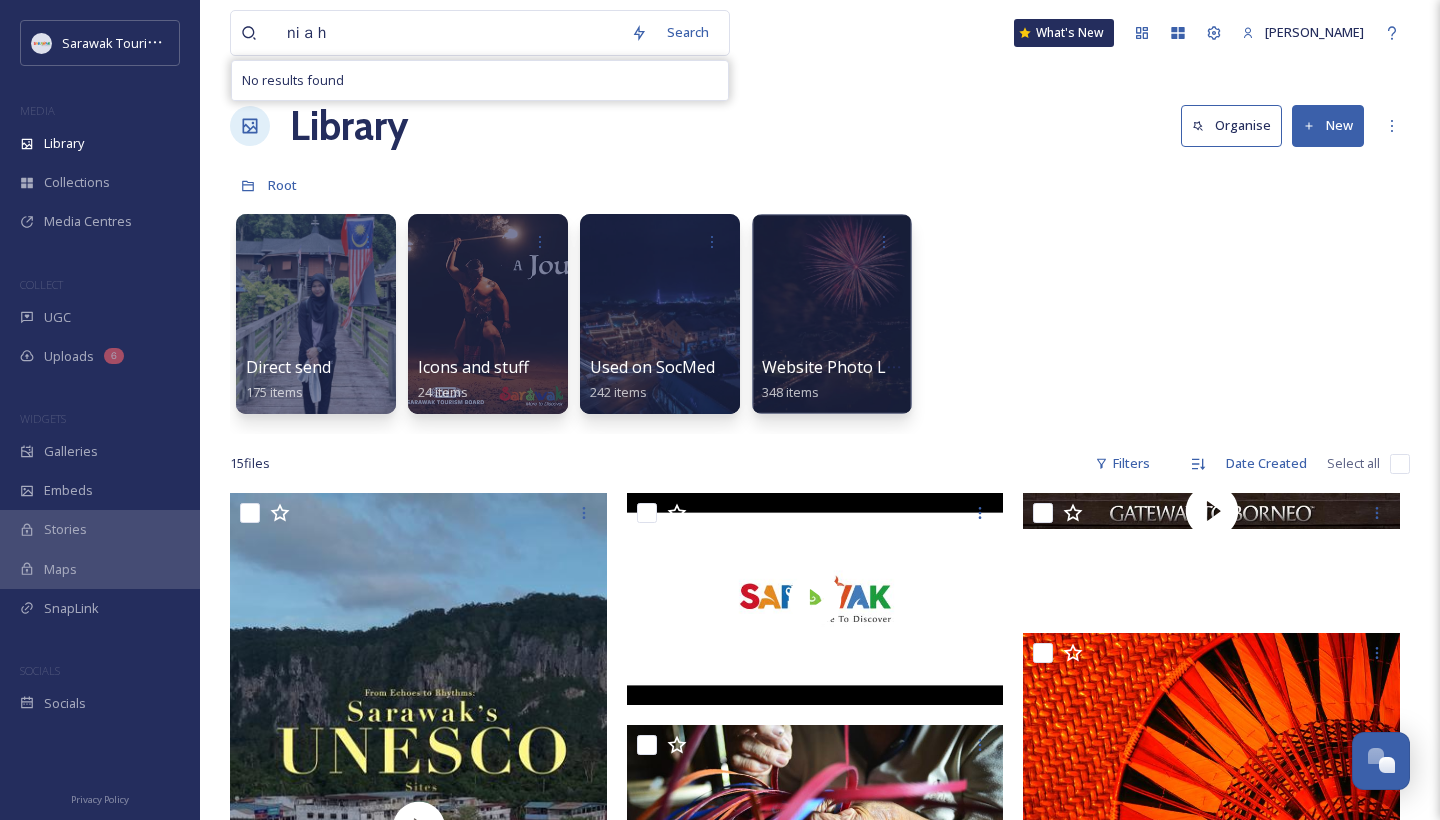 type on "niah" 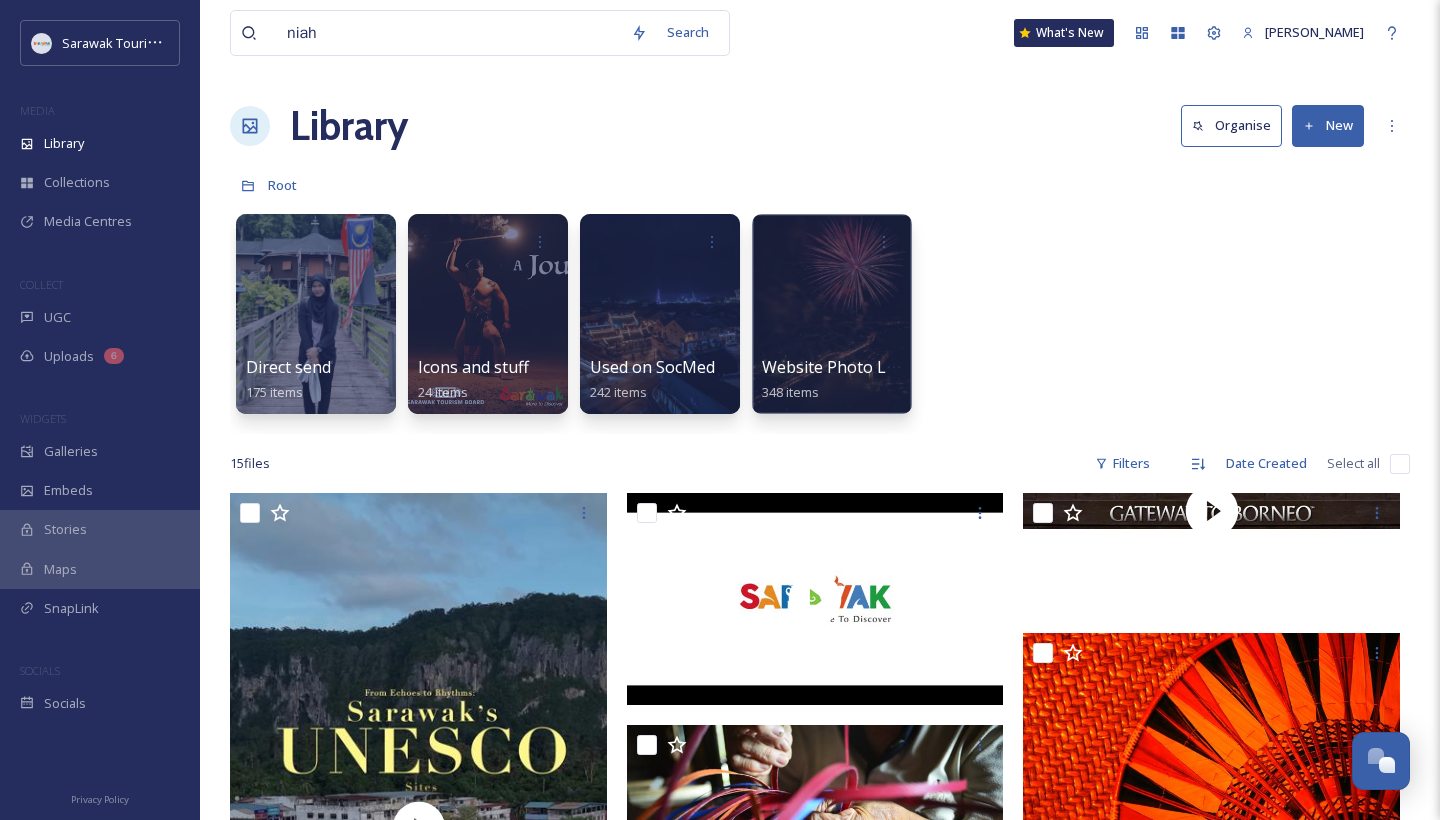 type 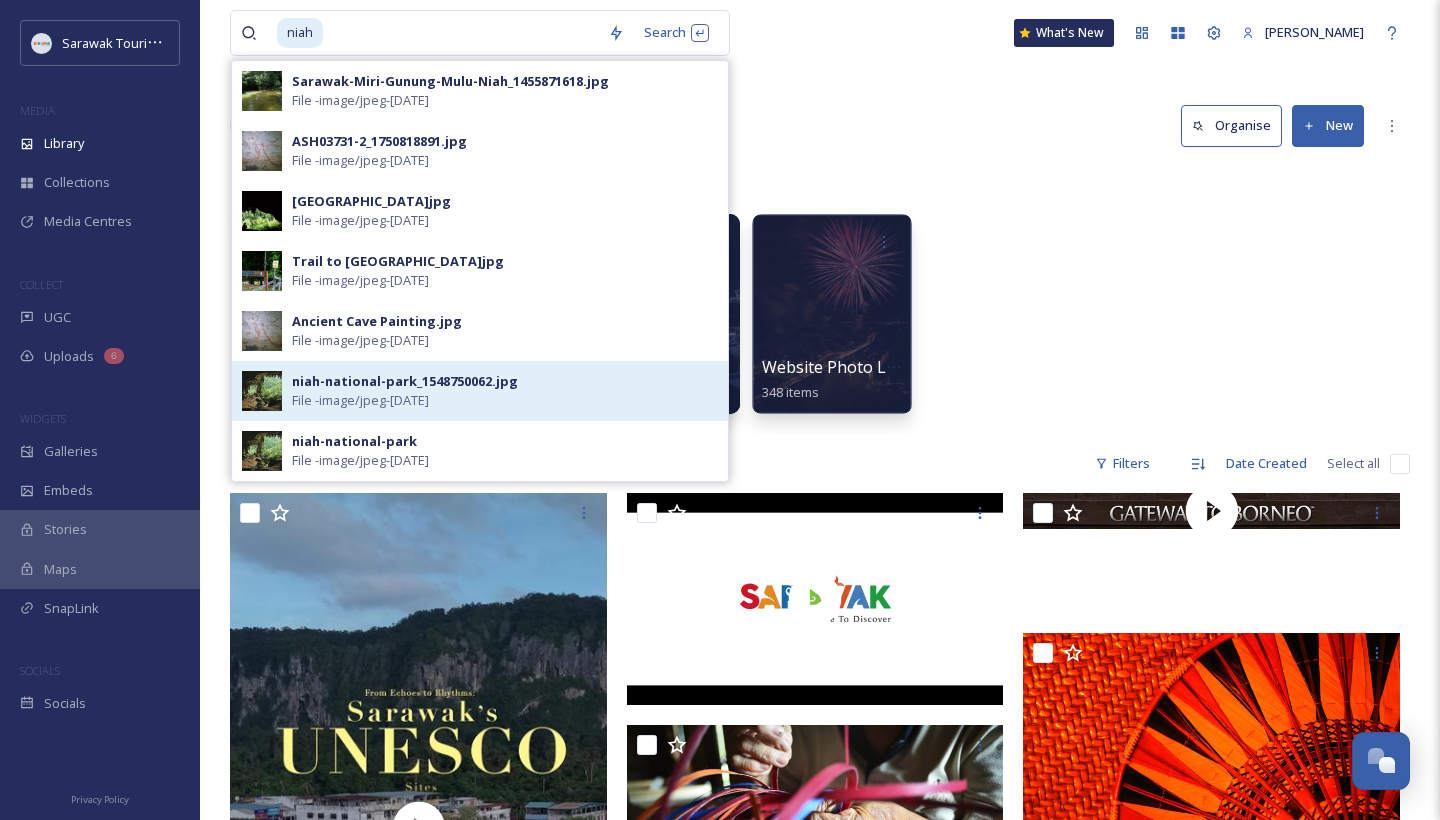 click on "niah-national-park_1548750062.jpg" at bounding box center (405, 381) 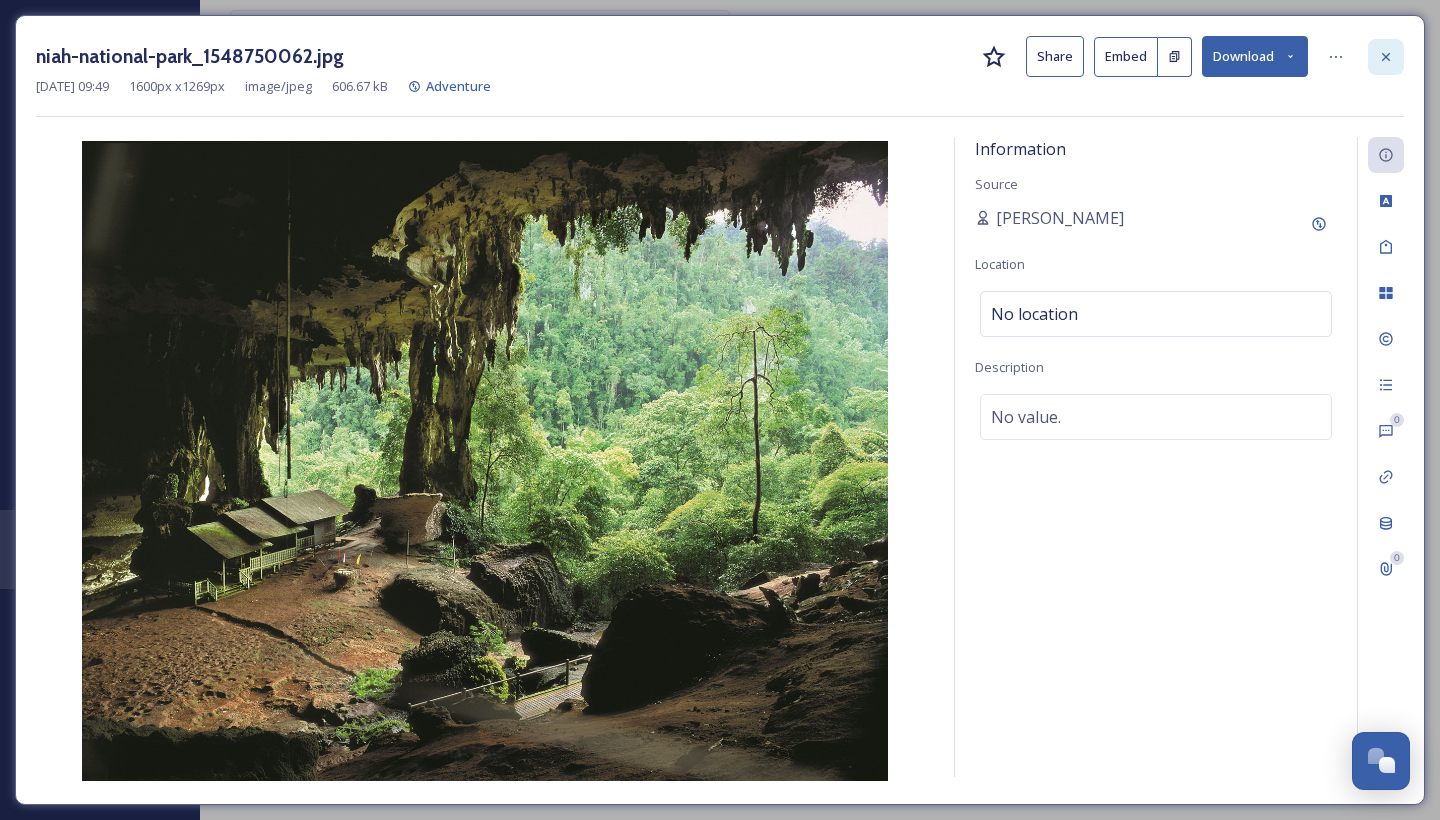 click at bounding box center [1386, 57] 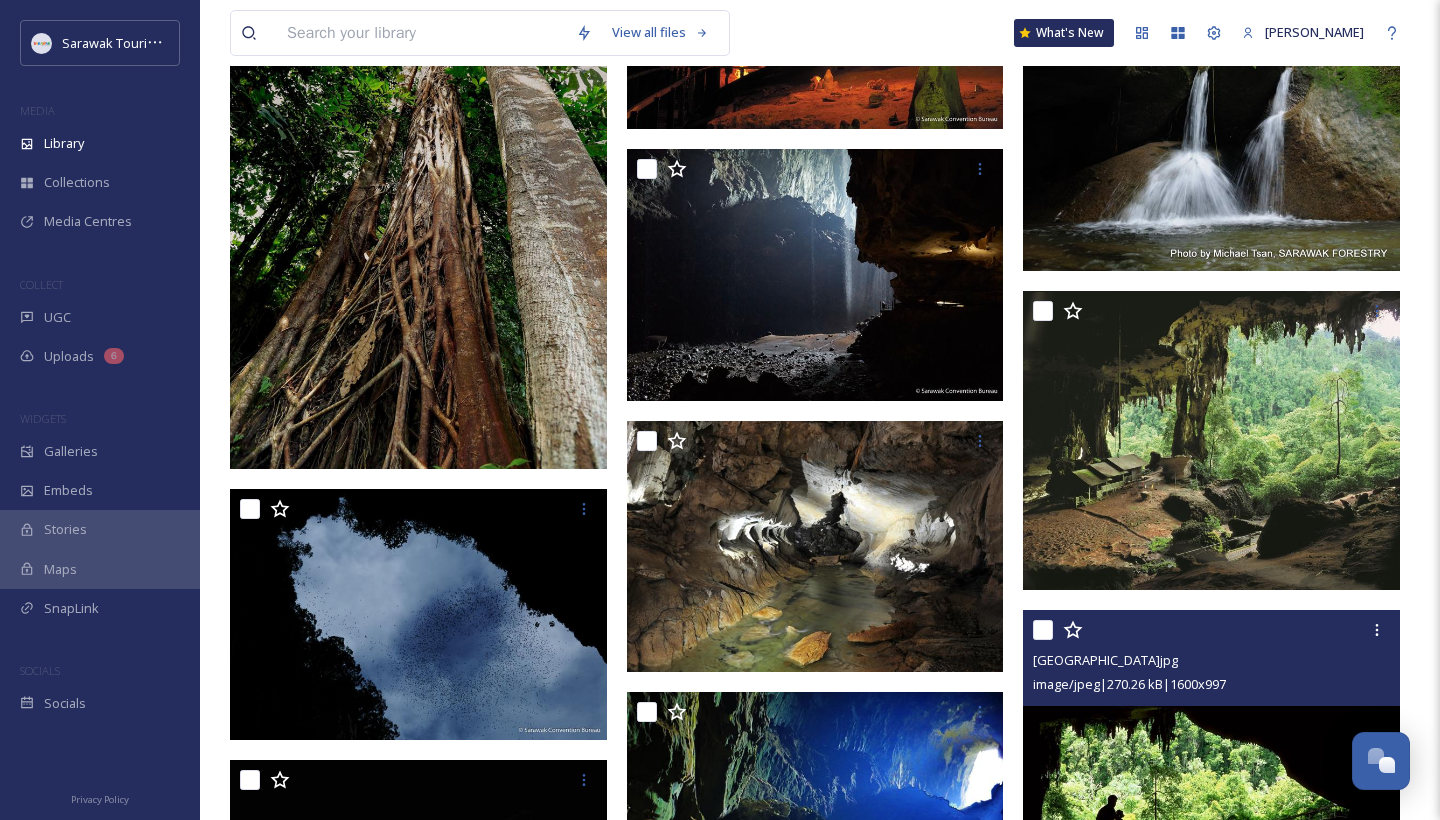 scroll, scrollTop: 5916, scrollLeft: 0, axis: vertical 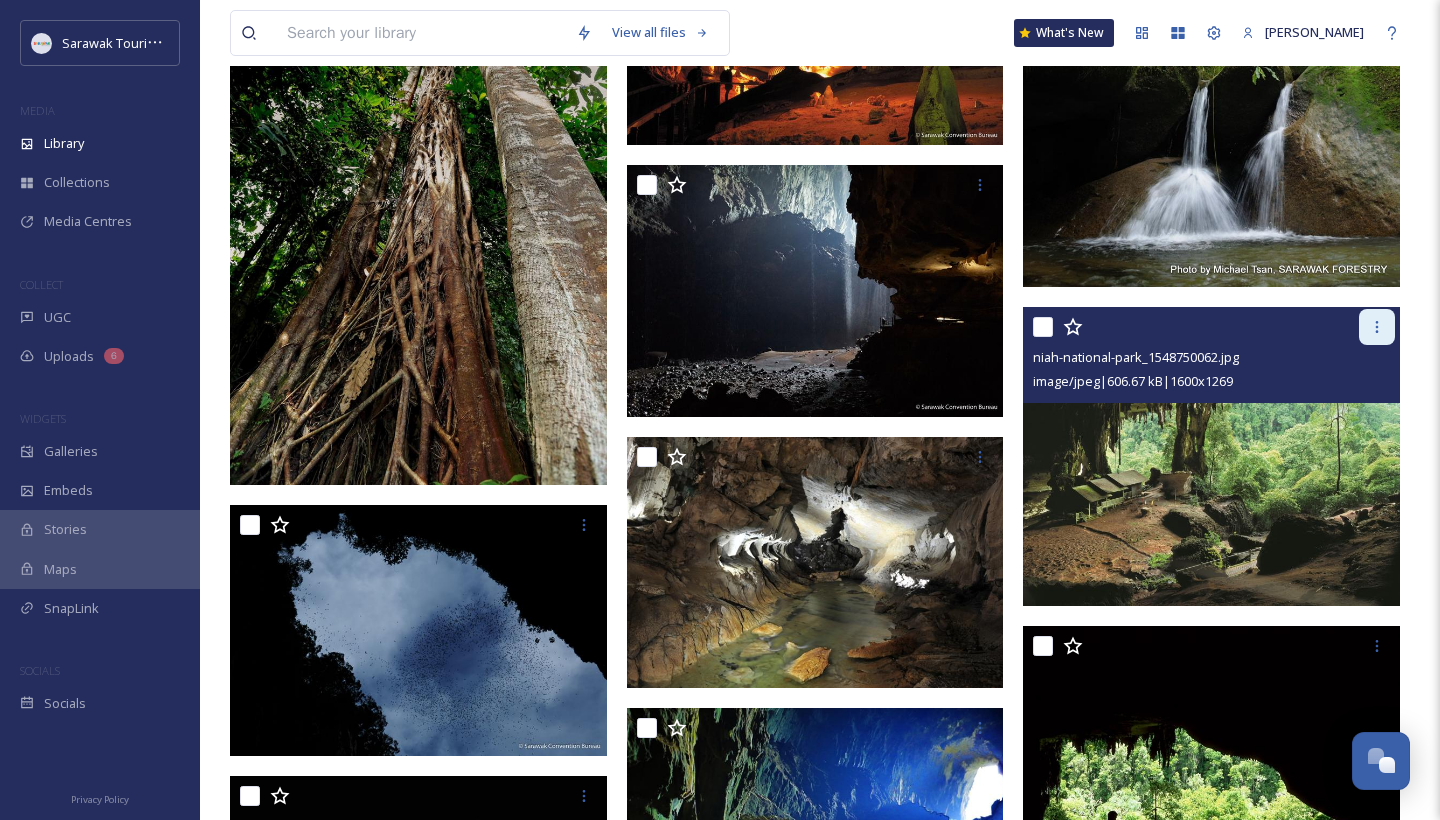 click 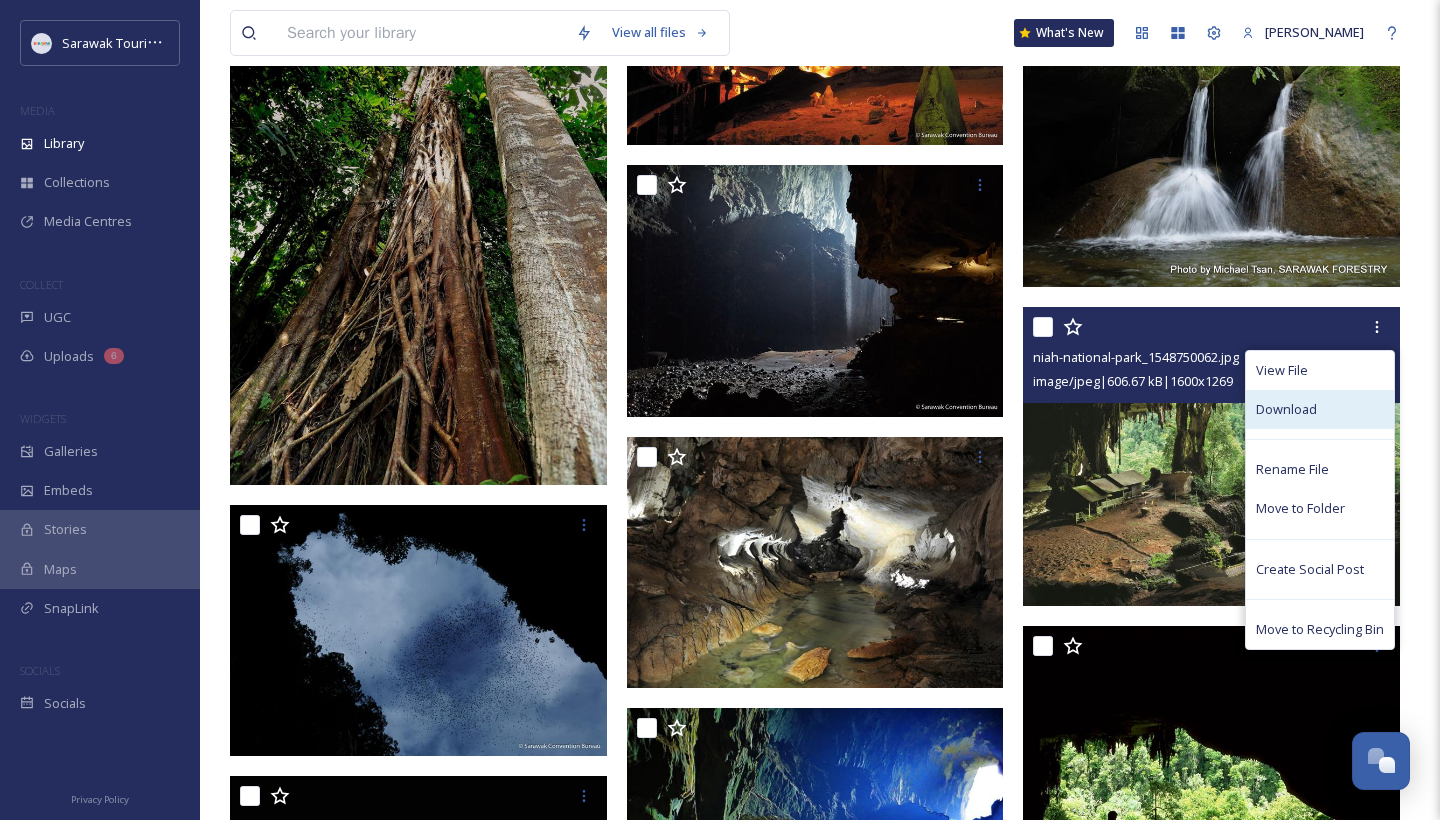 click on "Download" at bounding box center (1320, 409) 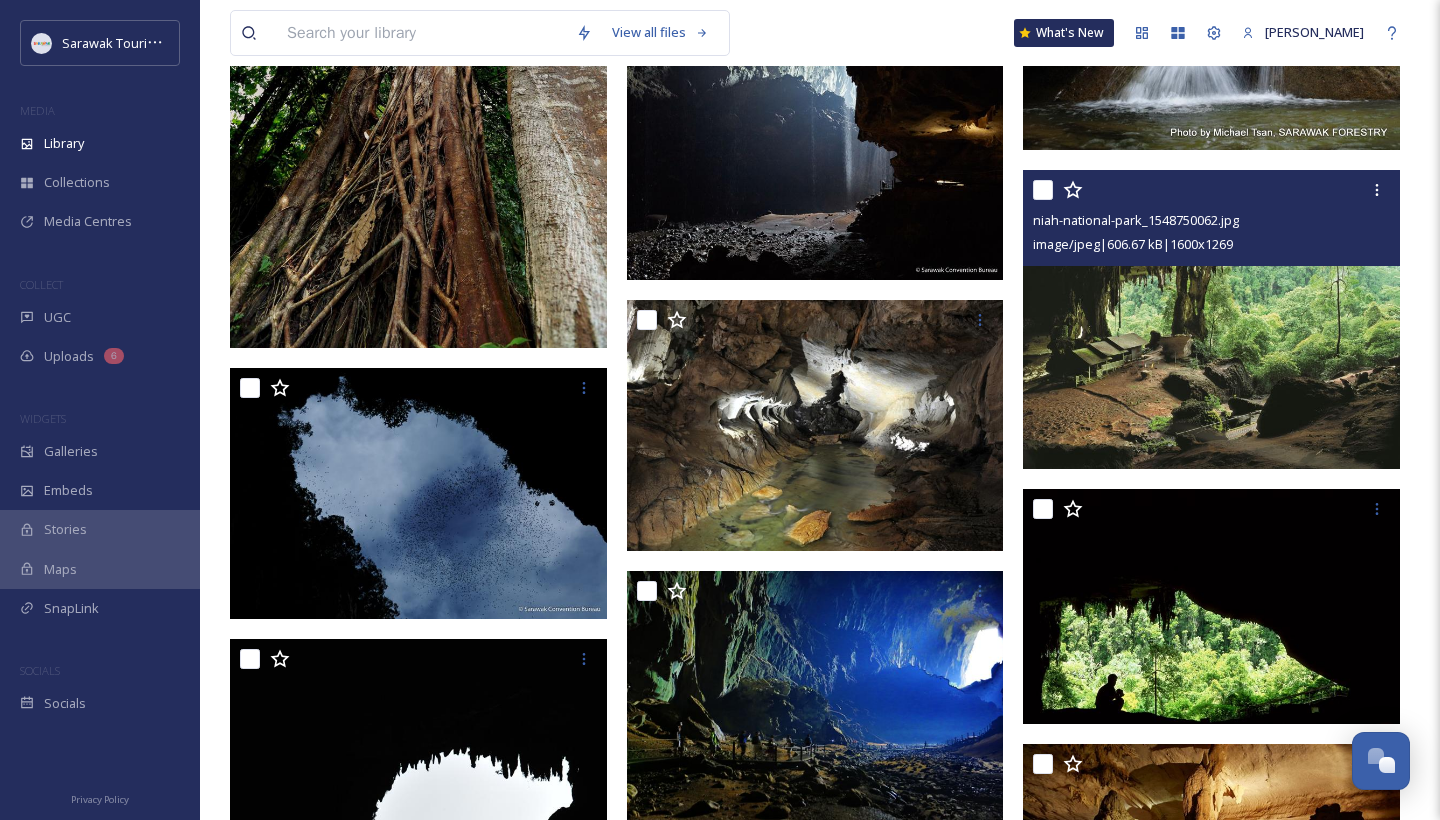scroll, scrollTop: 6094, scrollLeft: 0, axis: vertical 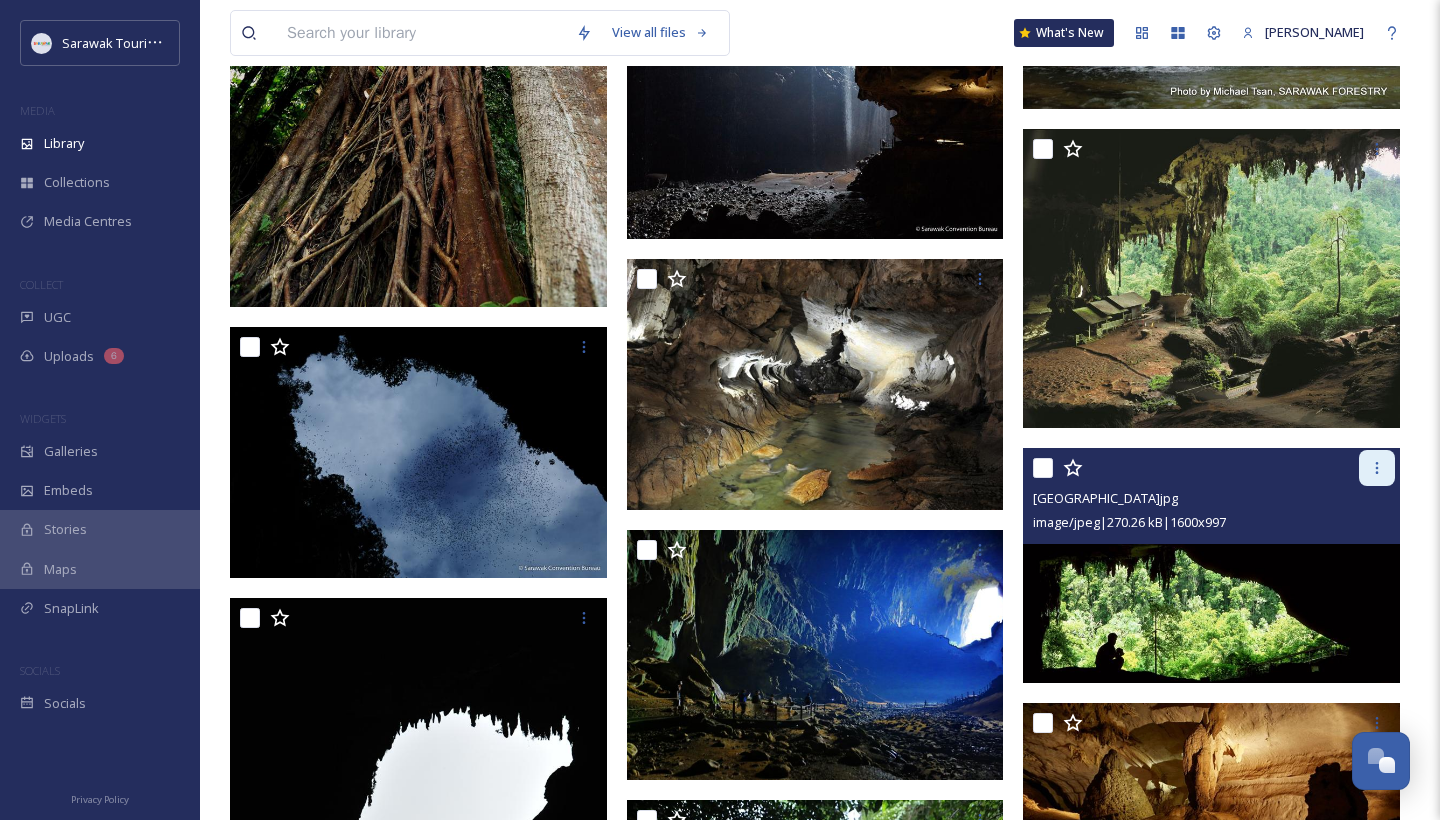 click 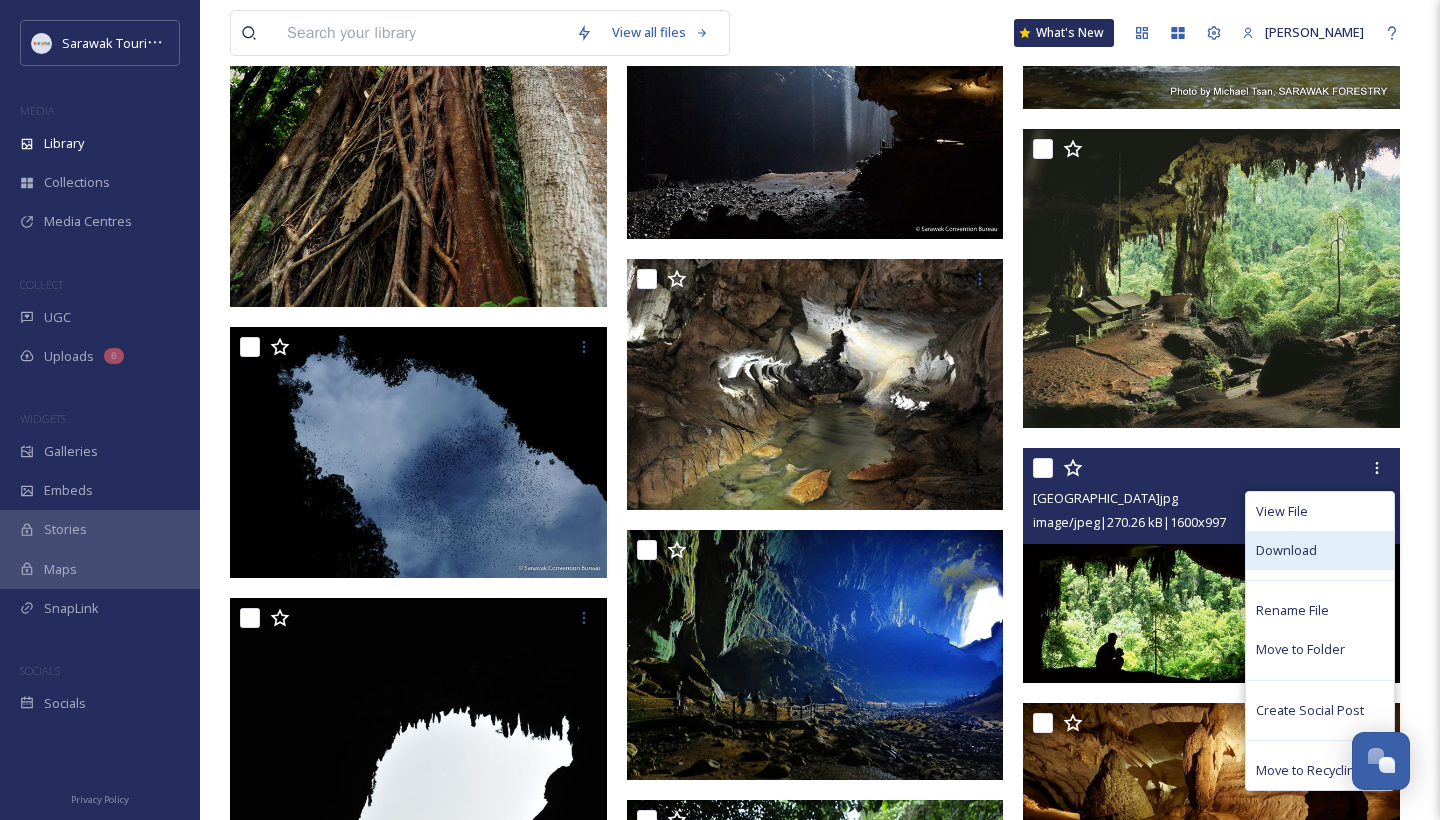 click on "Download" at bounding box center (1320, 550) 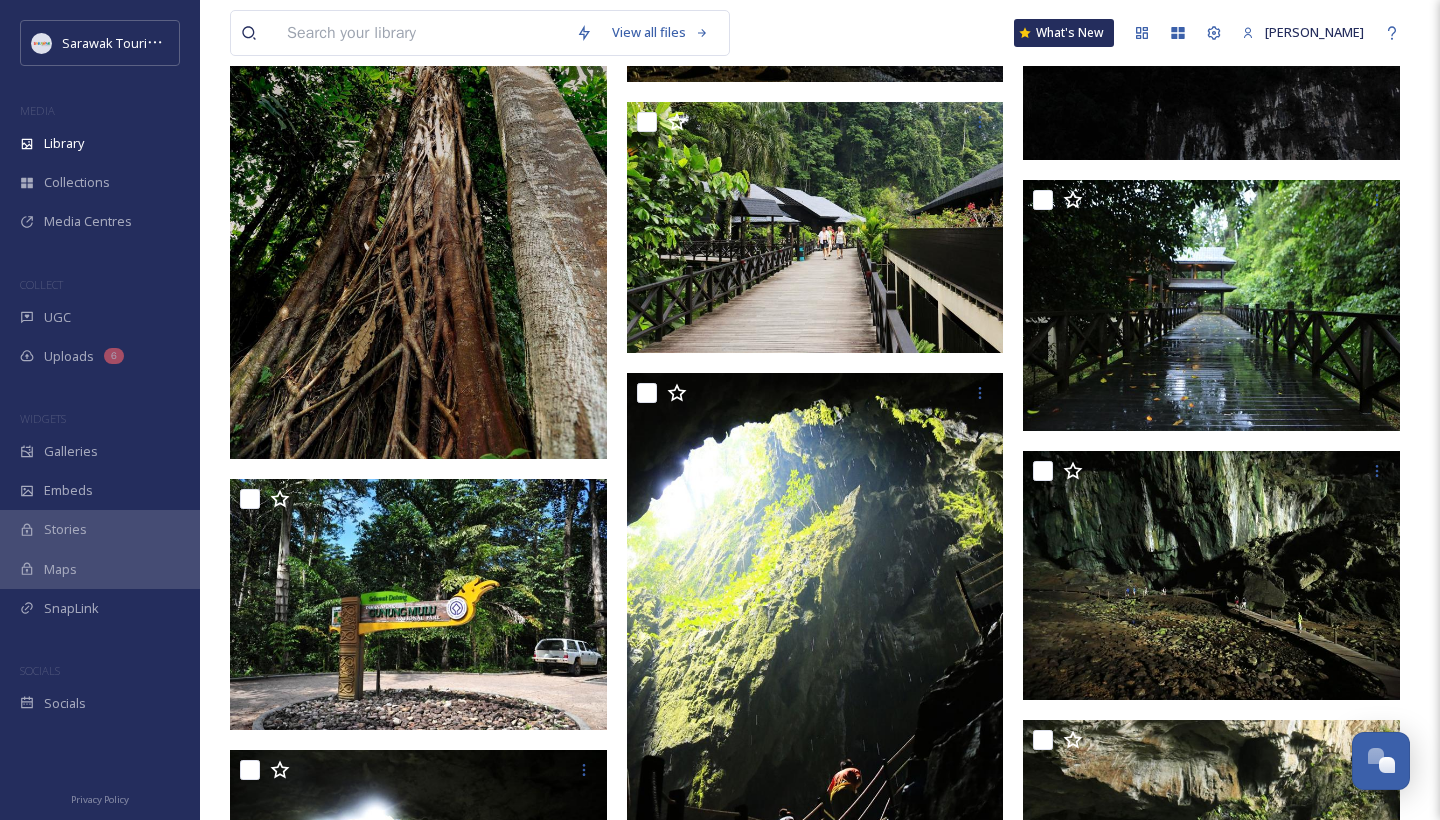 scroll, scrollTop: 2422, scrollLeft: 0, axis: vertical 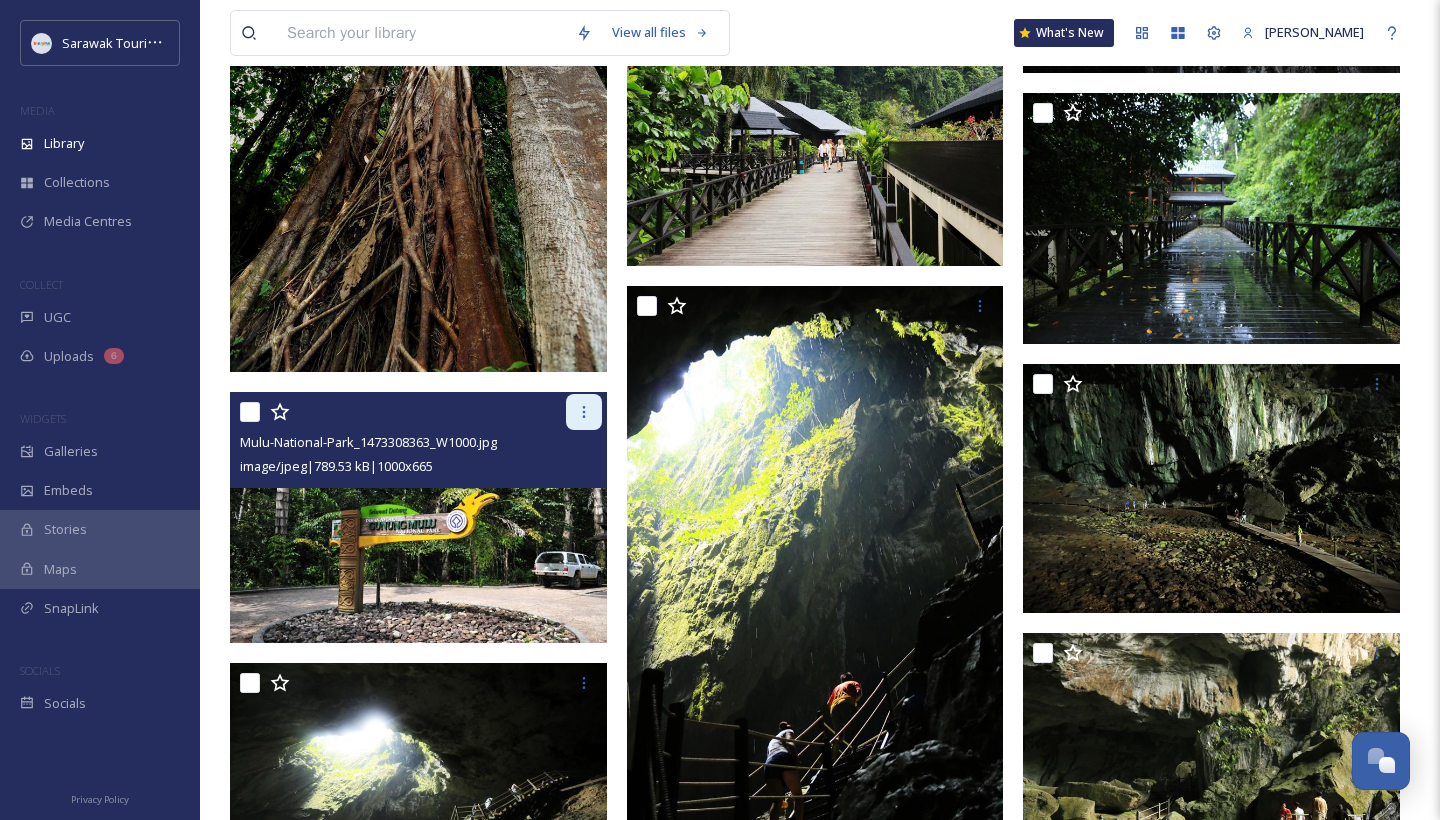 click 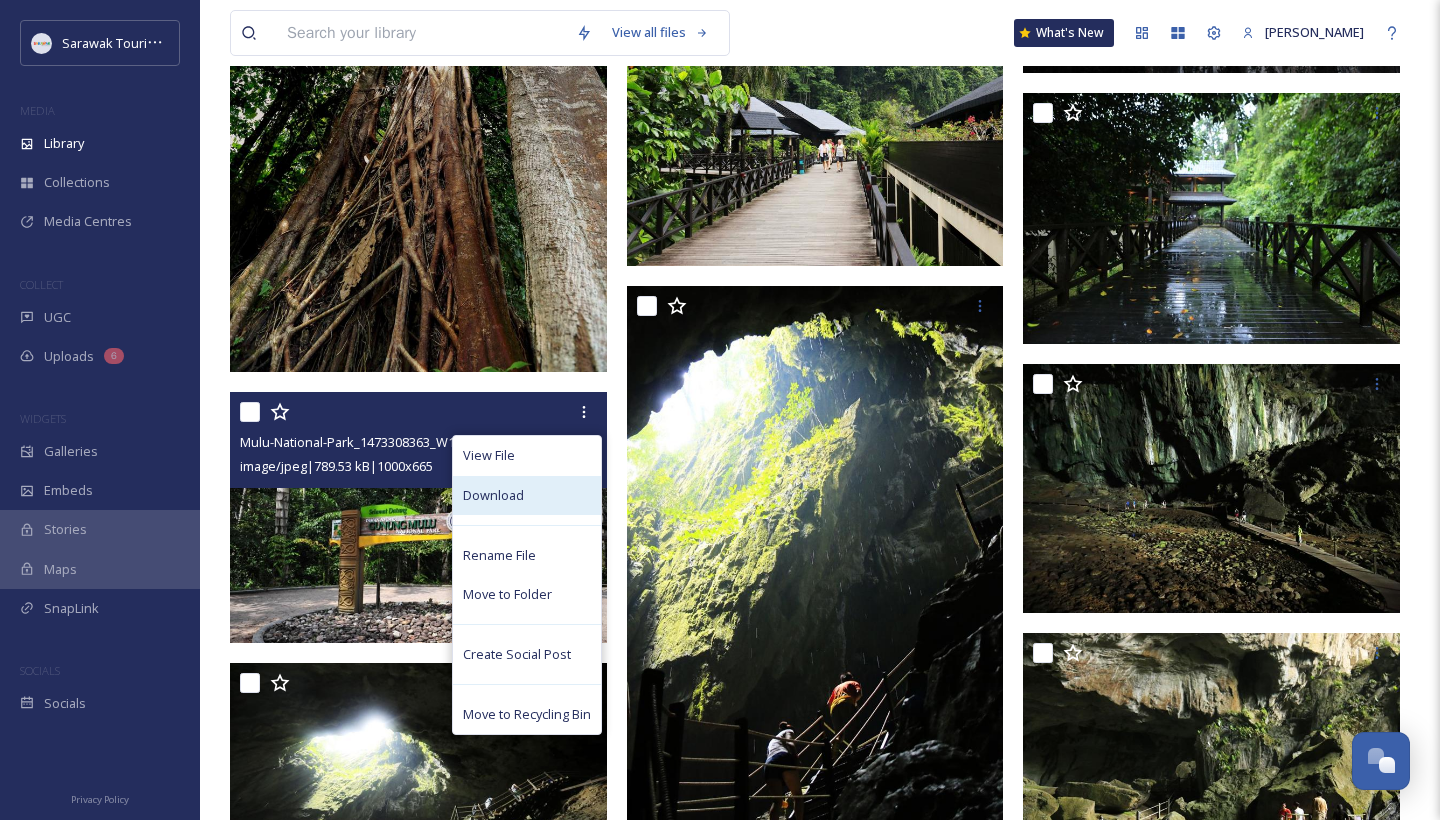 click on "Download" at bounding box center (527, 495) 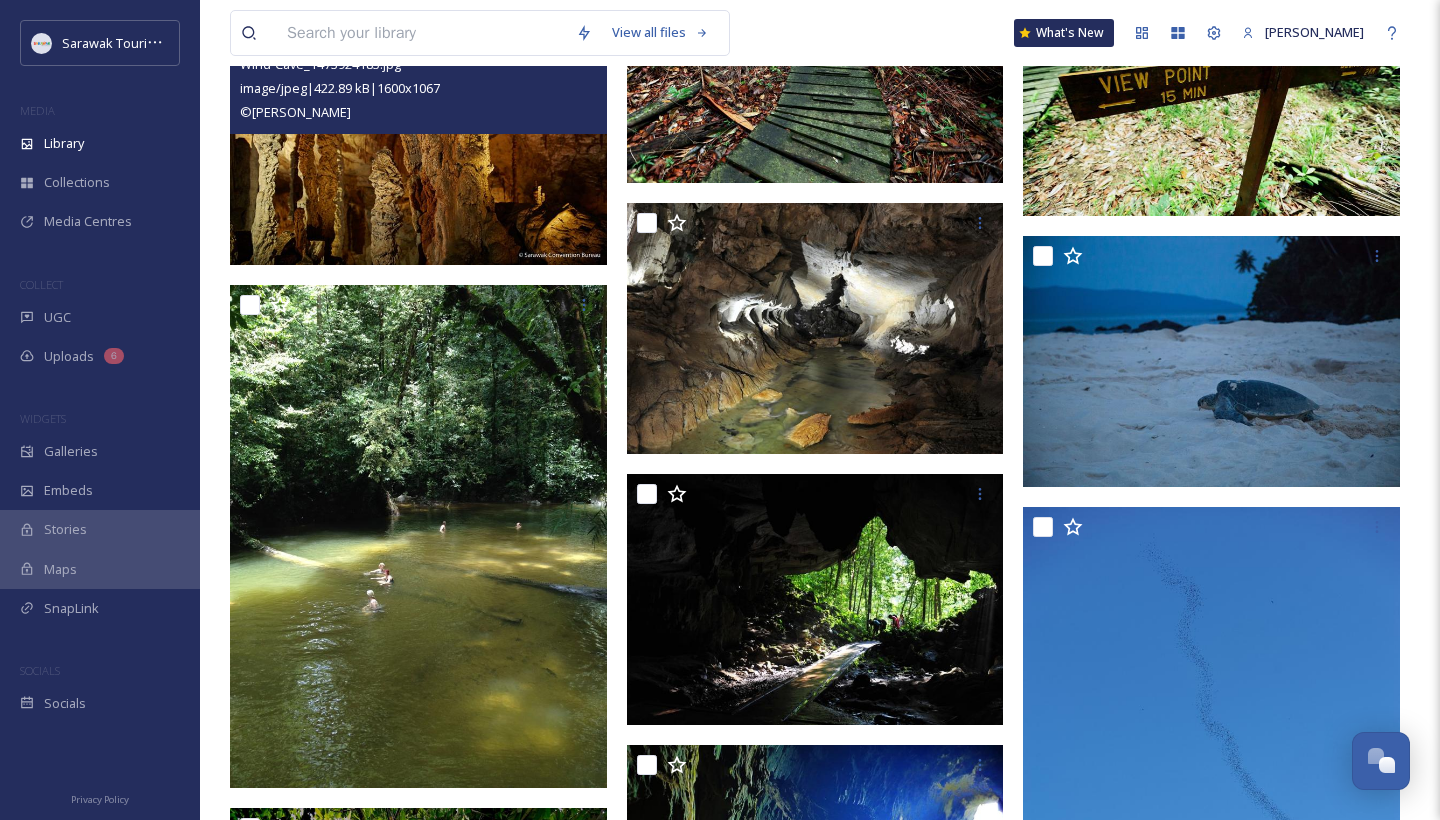 scroll, scrollTop: 1430, scrollLeft: 0, axis: vertical 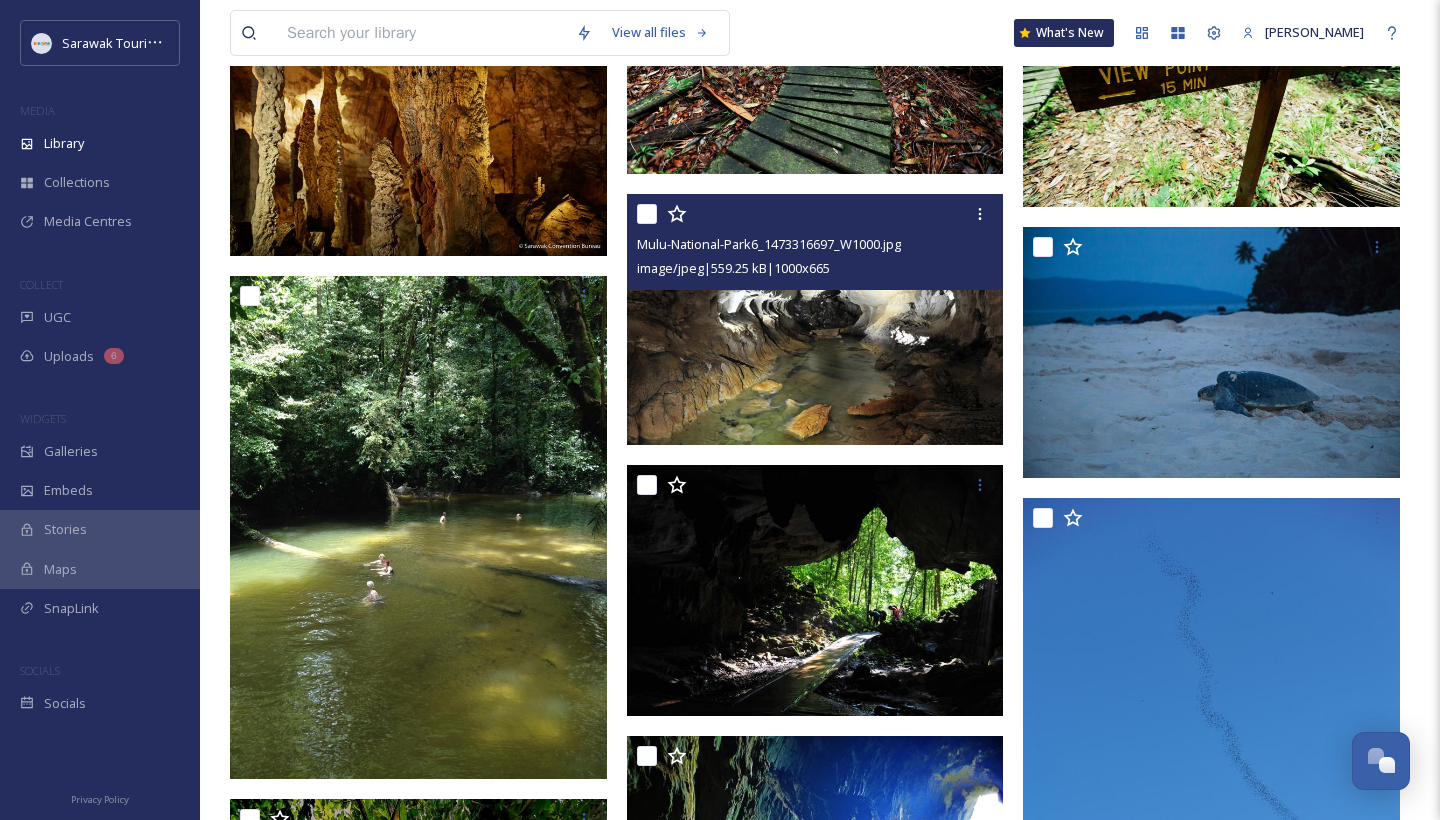 click at bounding box center [815, 319] 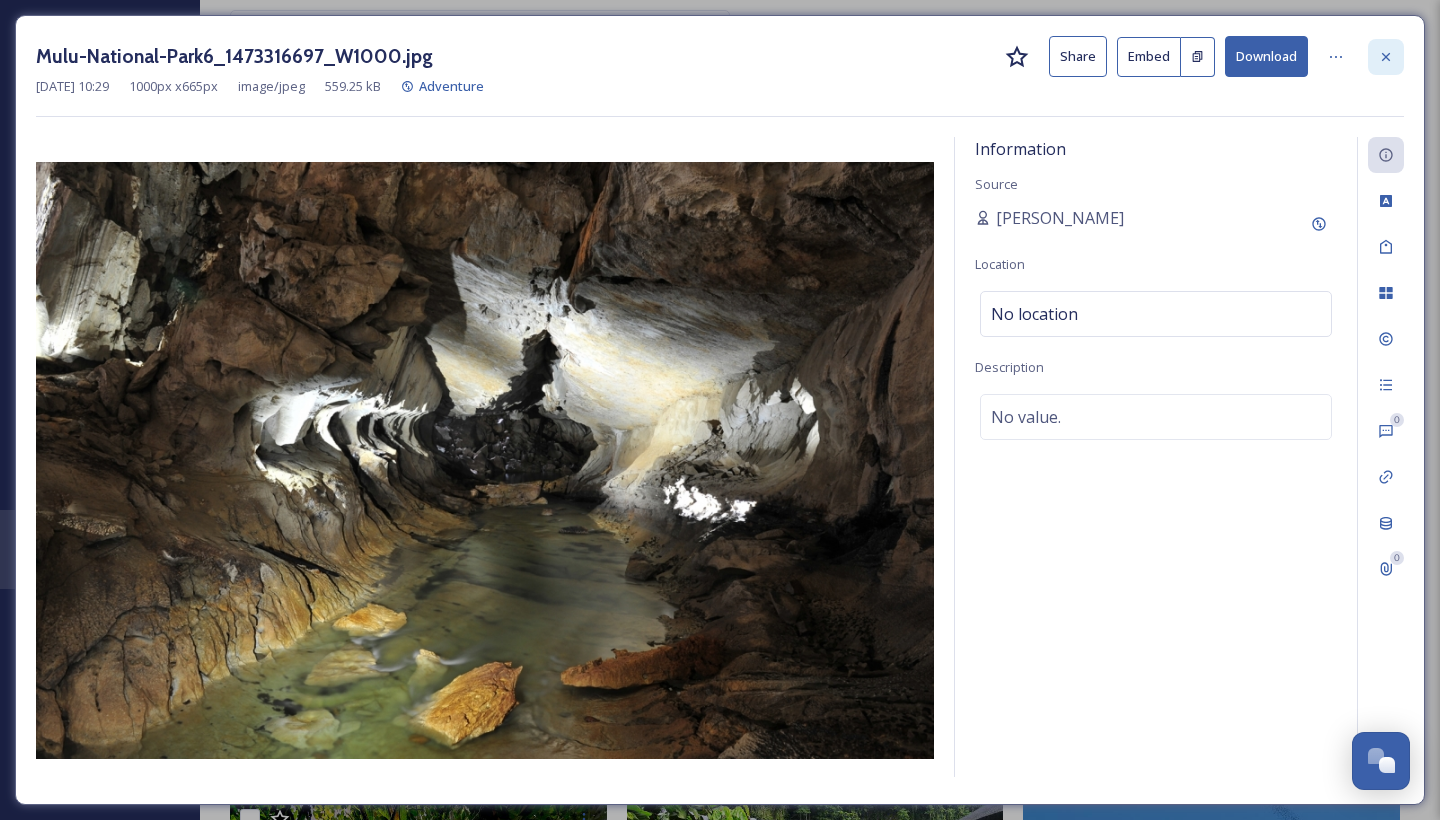 click 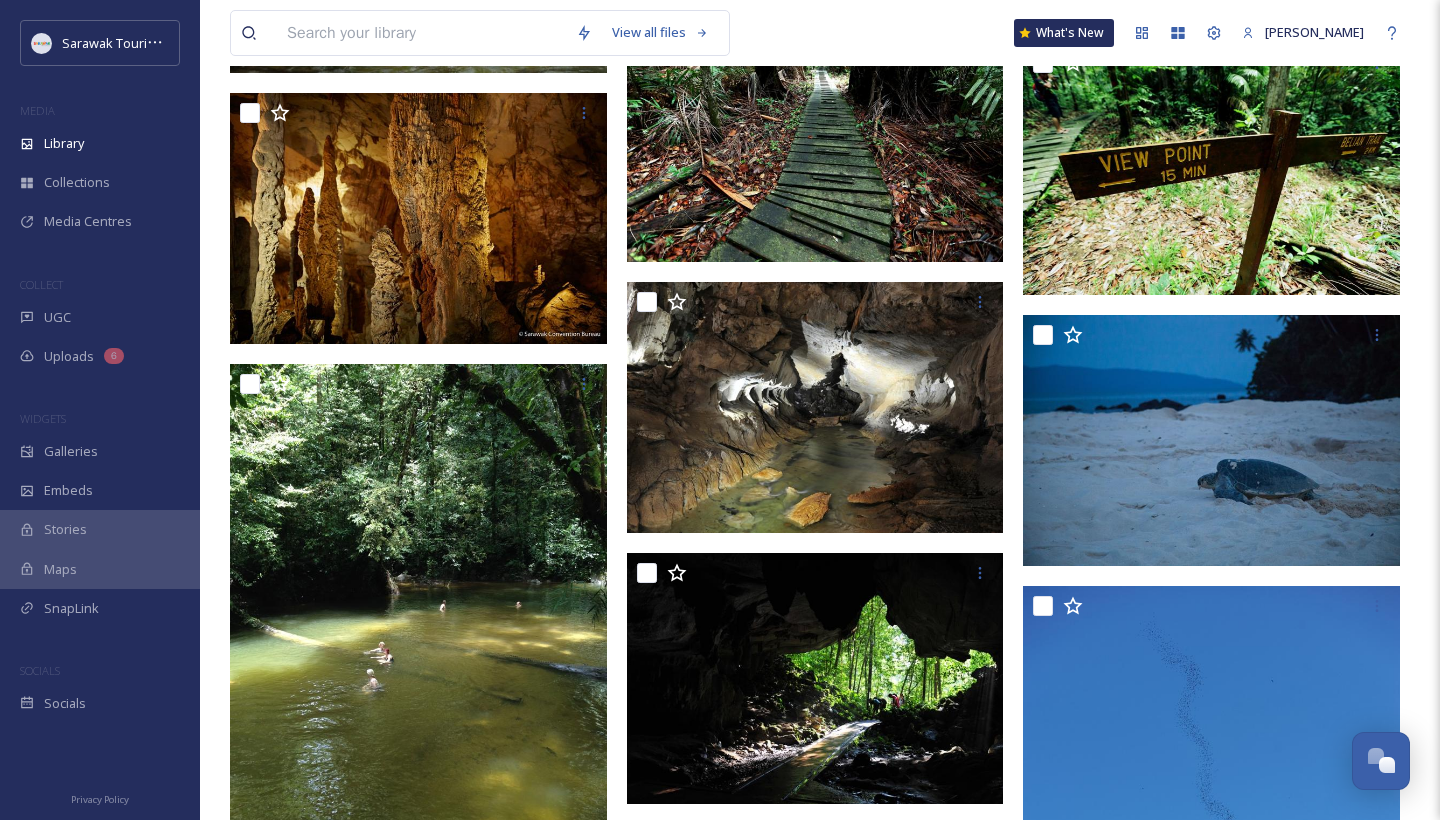 scroll, scrollTop: 1173, scrollLeft: 0, axis: vertical 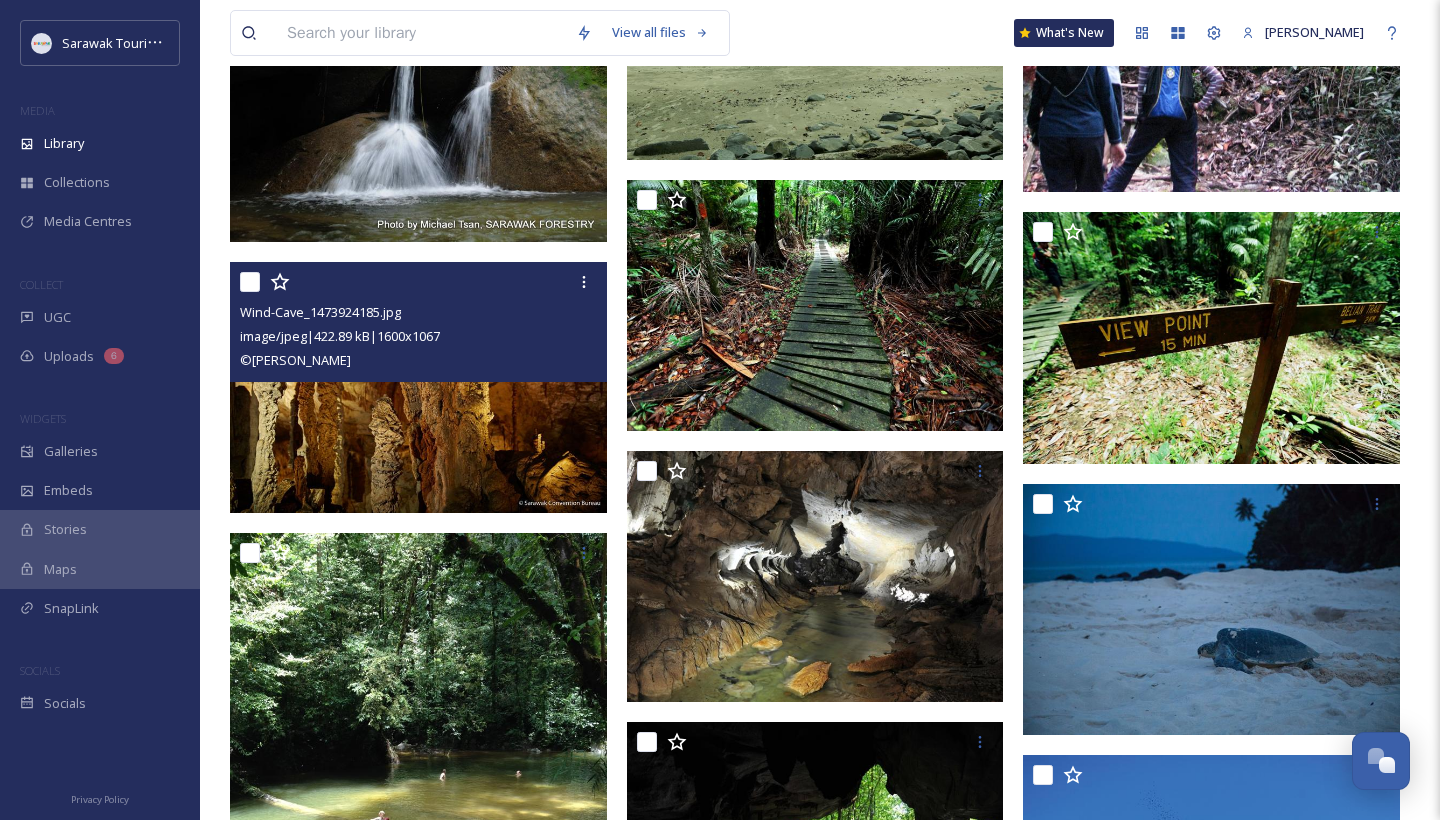 click at bounding box center [418, 388] 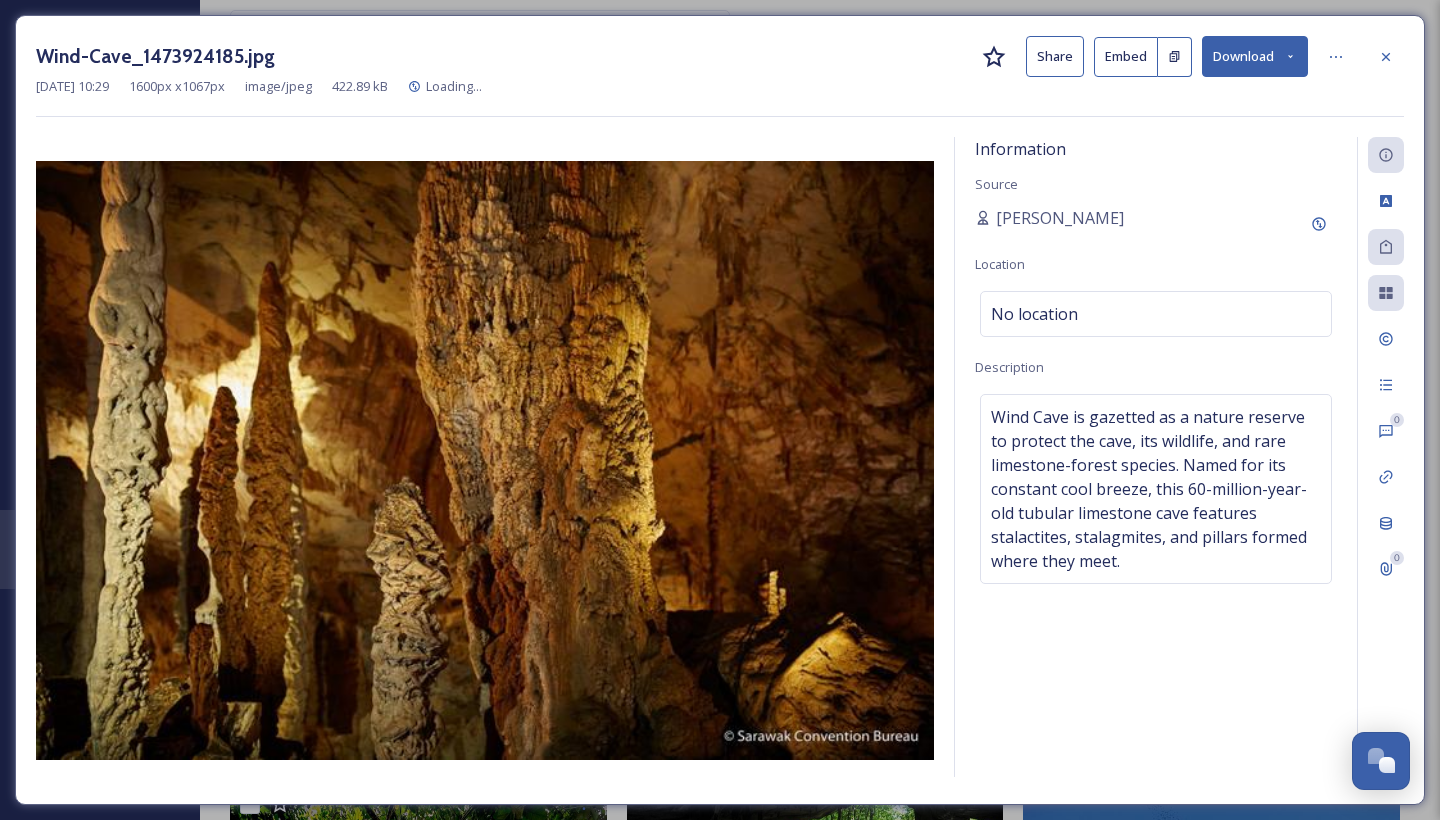 click at bounding box center (485, 460) 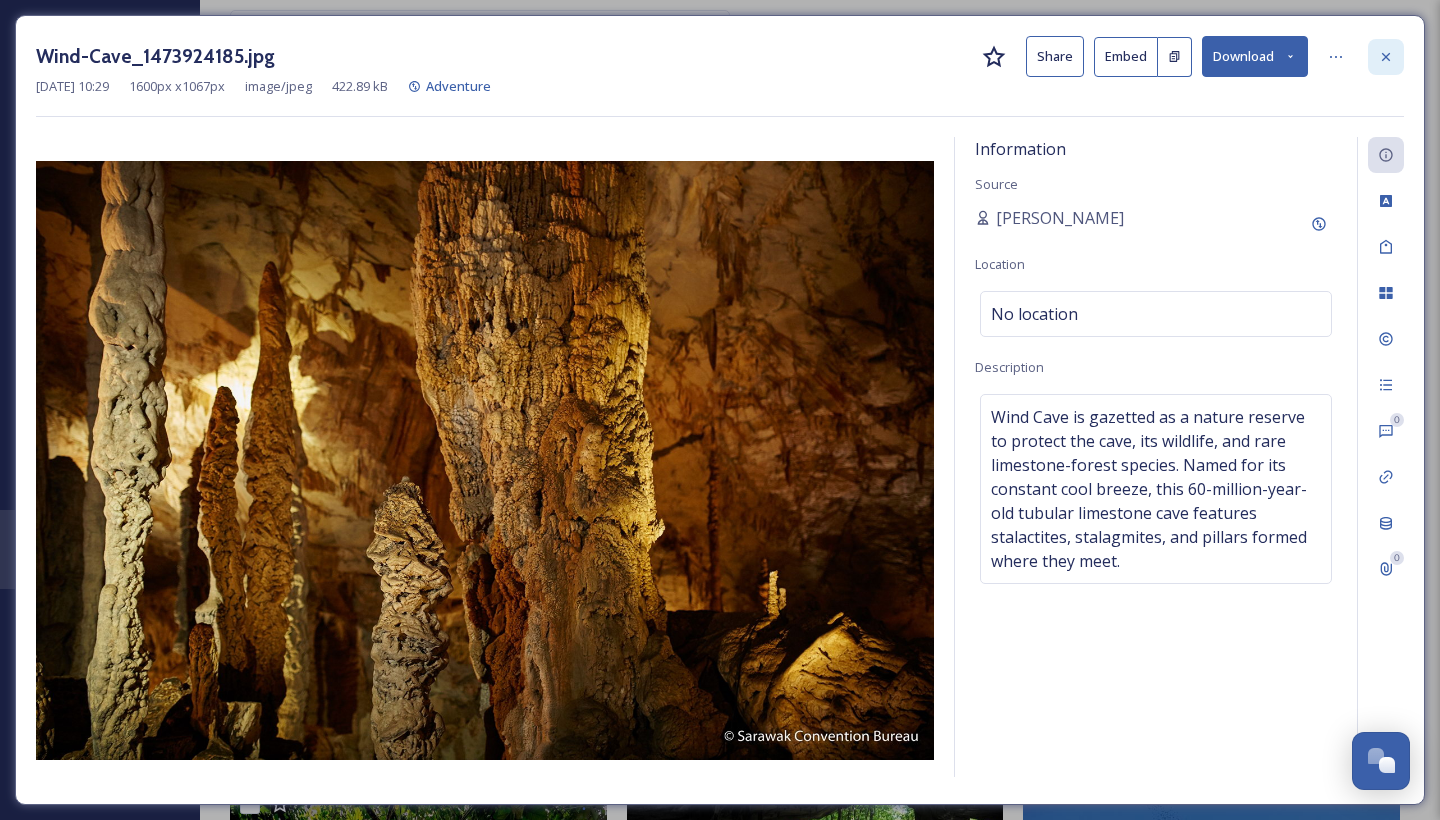 click 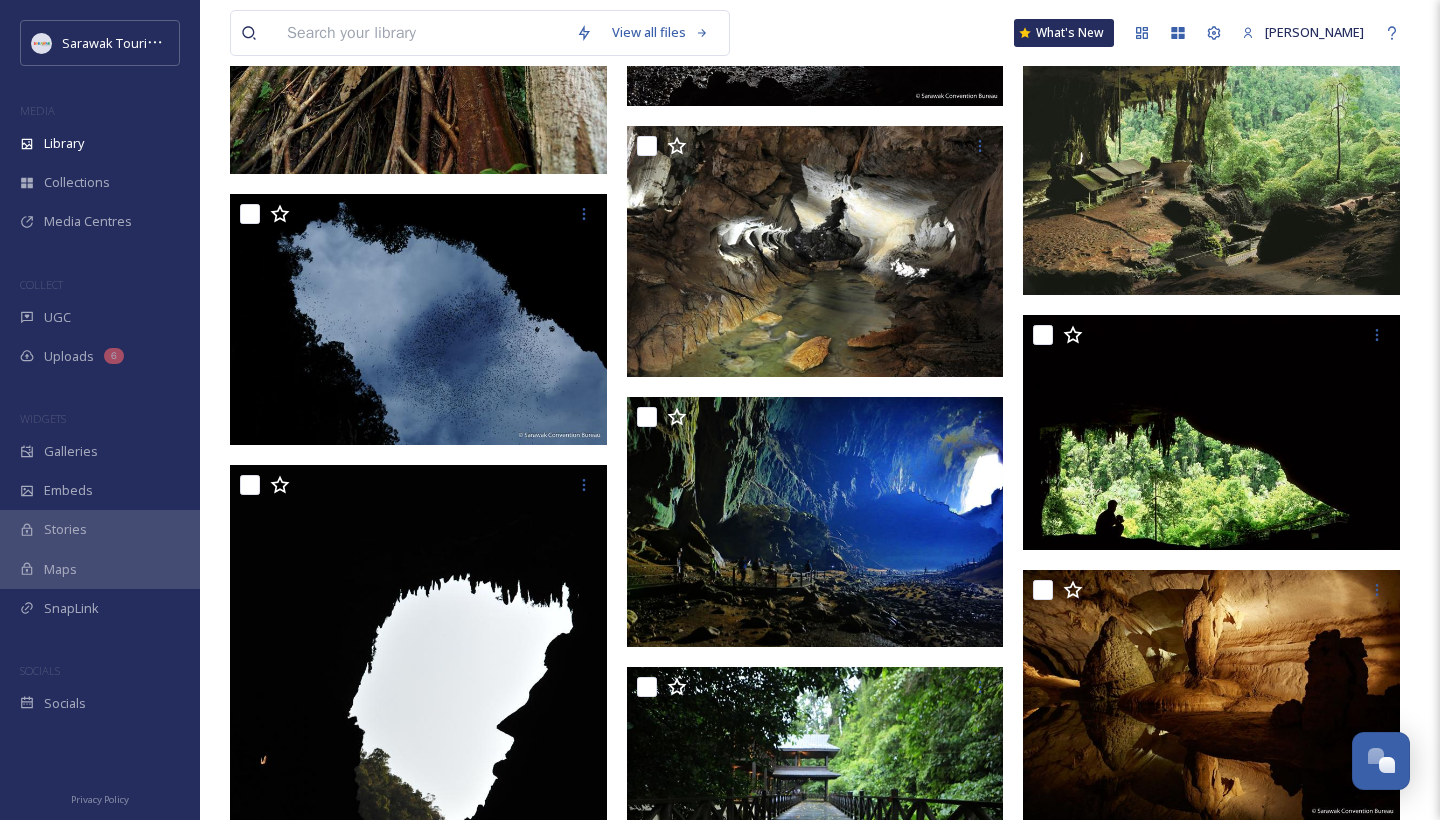 scroll, scrollTop: 6228, scrollLeft: 0, axis: vertical 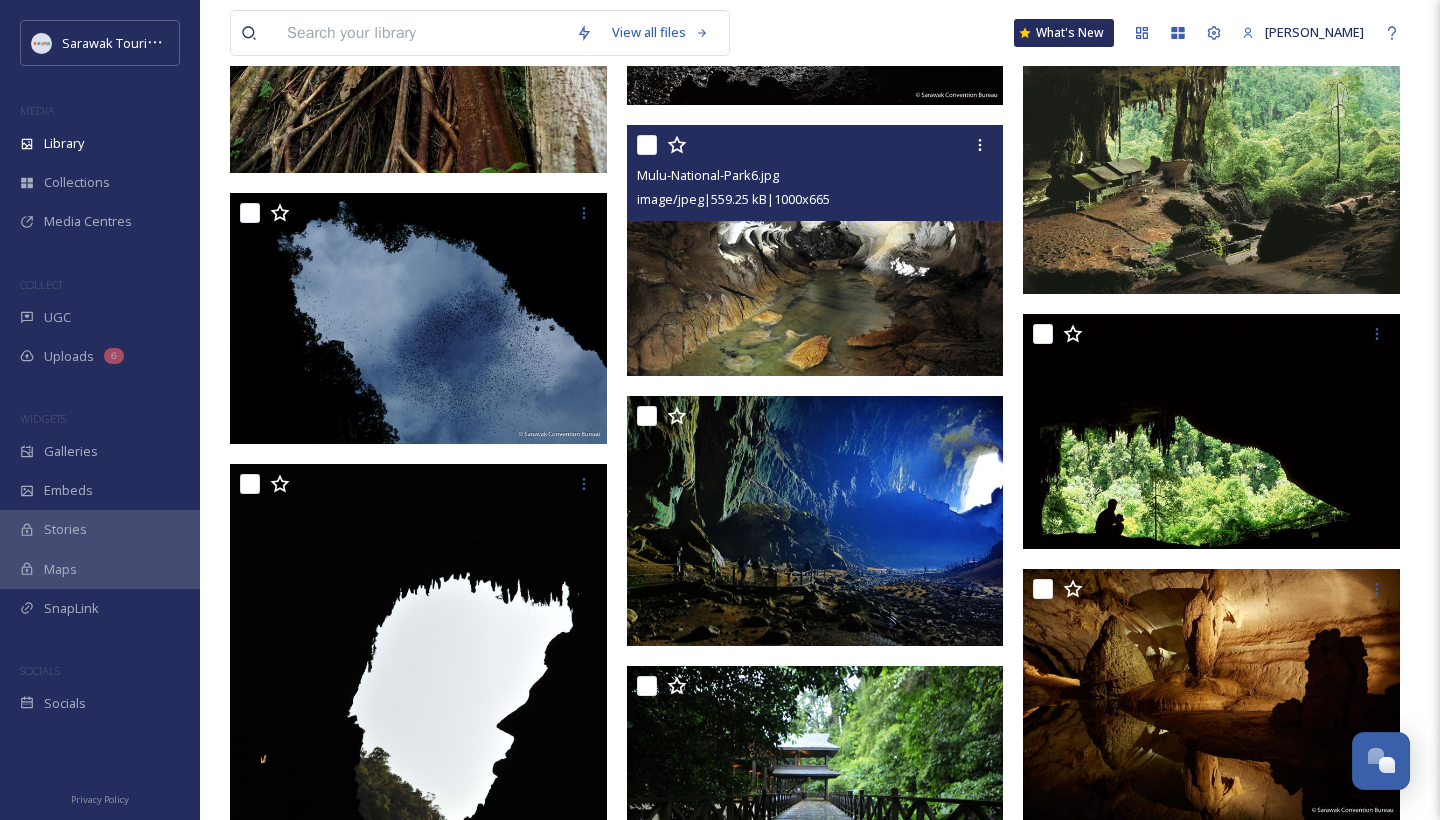 click at bounding box center (815, 250) 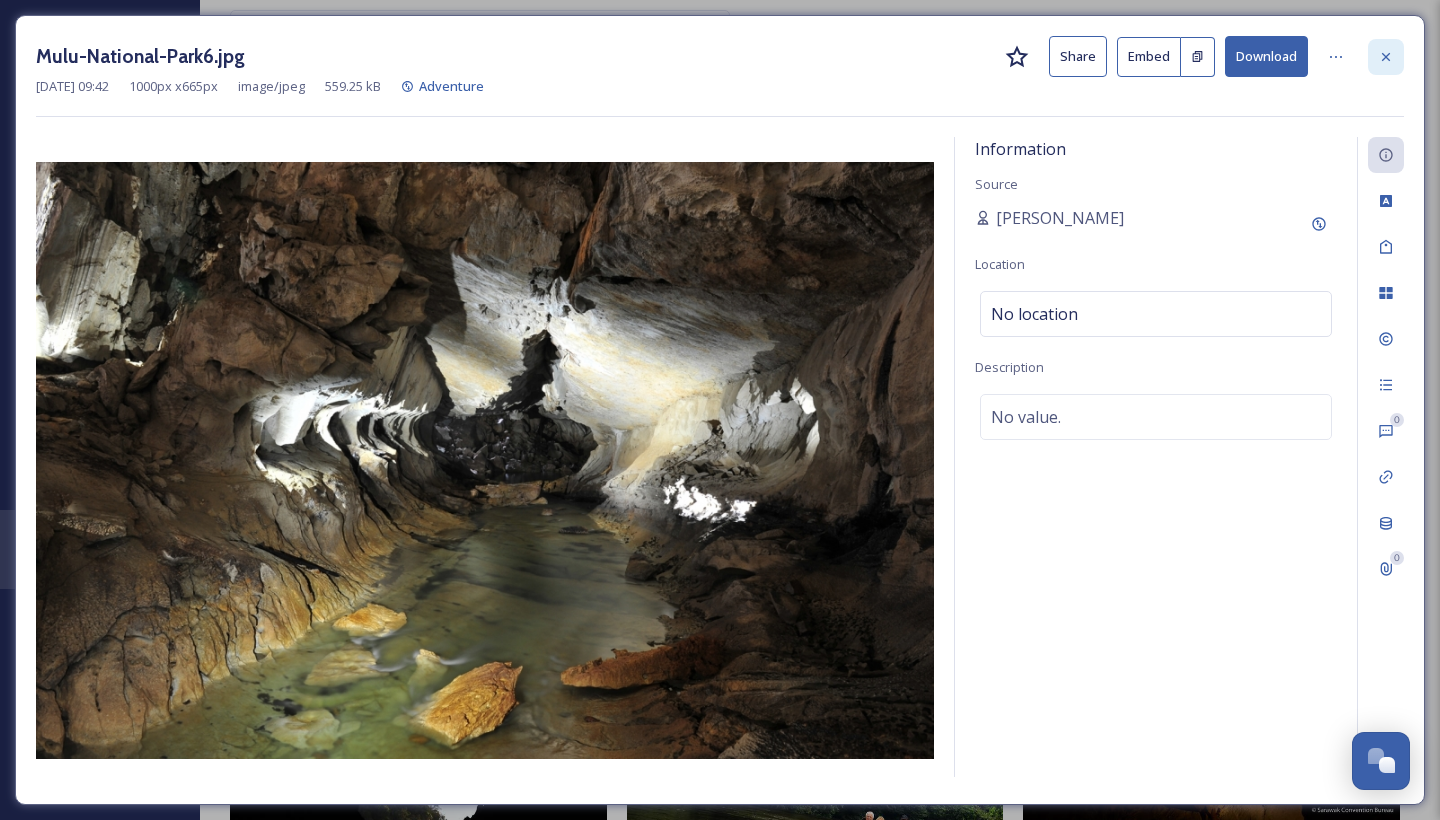 click 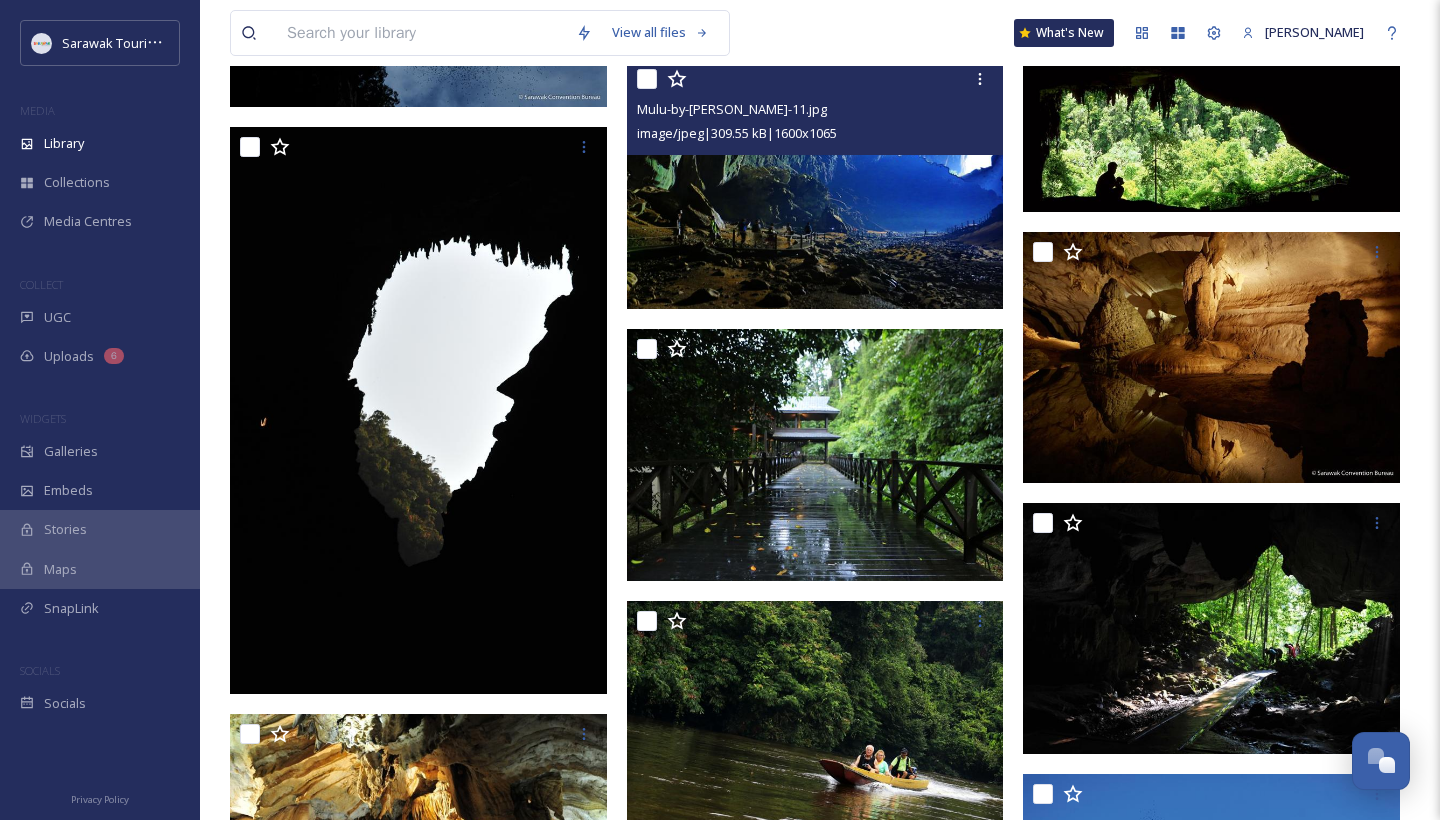 scroll, scrollTop: 6583, scrollLeft: 0, axis: vertical 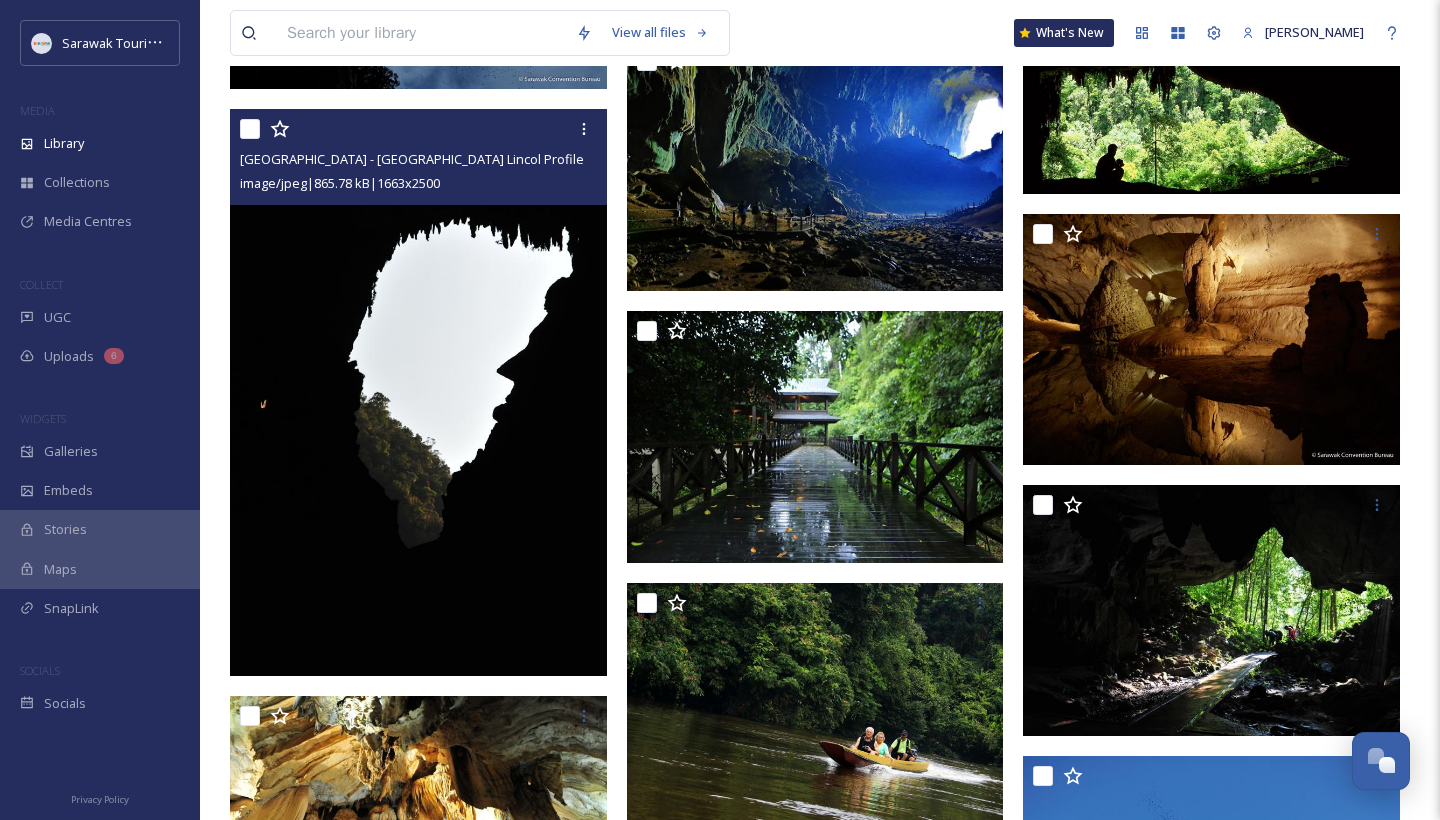 click at bounding box center [418, 392] 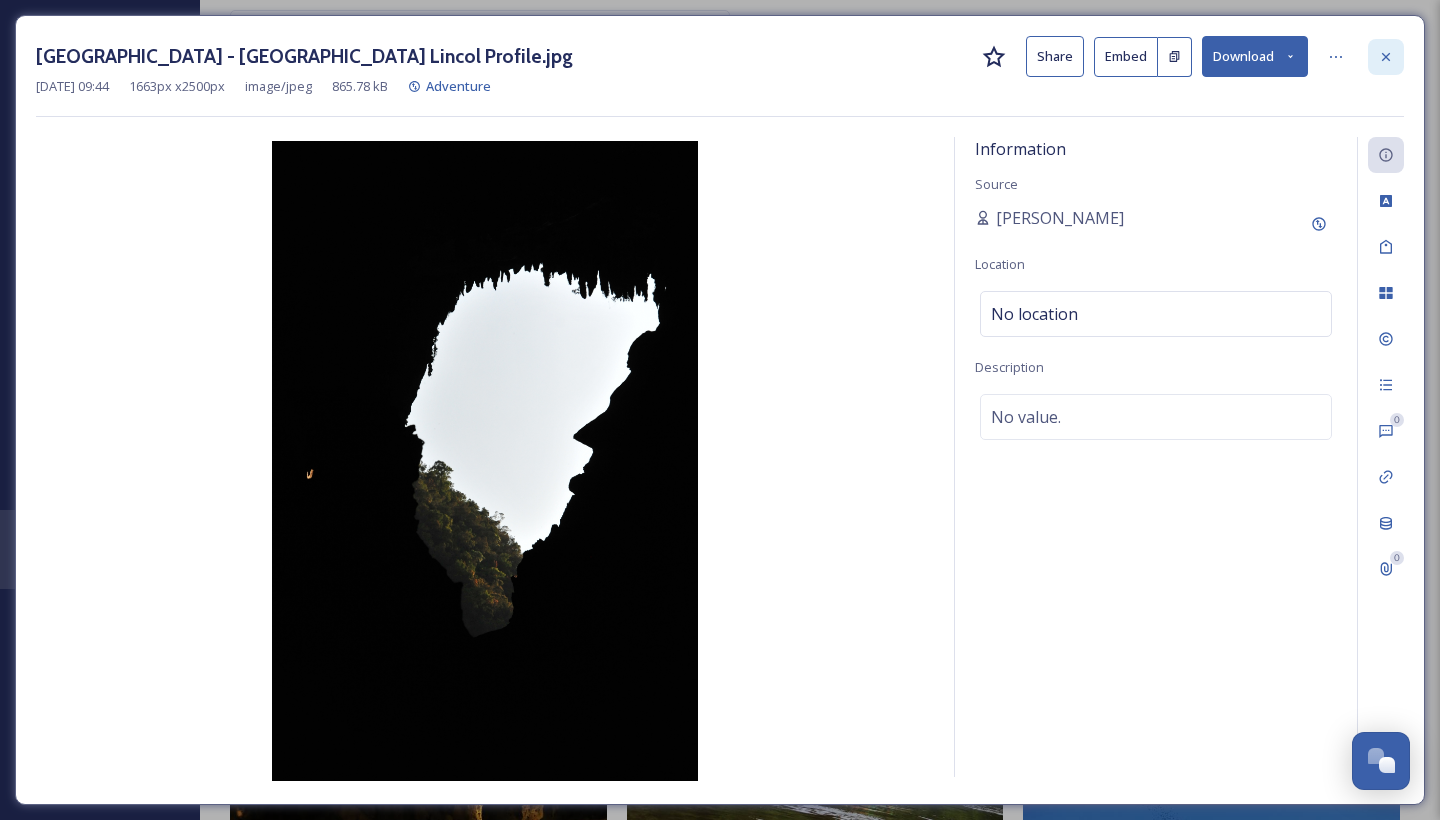 click 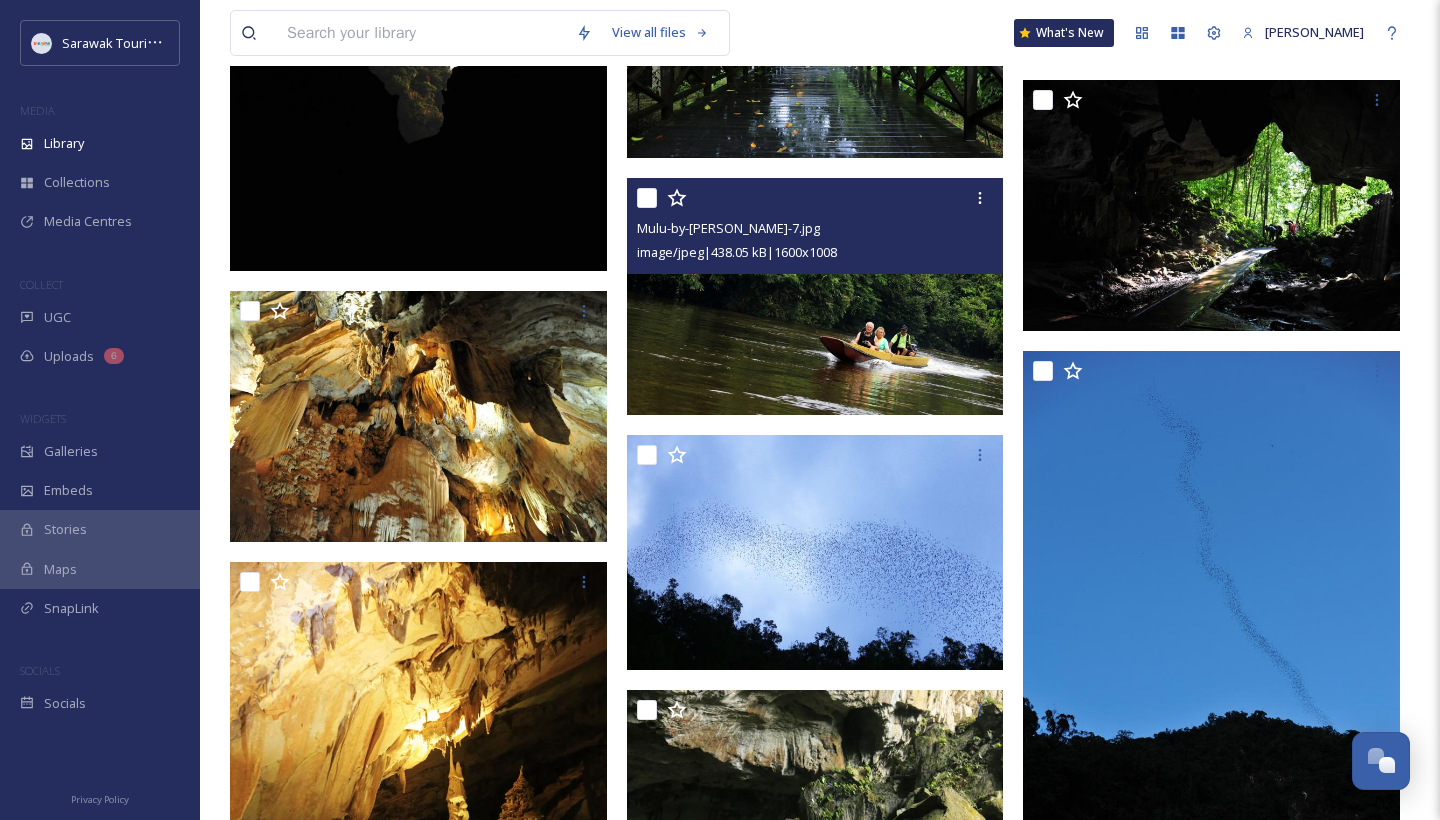 scroll, scrollTop: 7013, scrollLeft: 0, axis: vertical 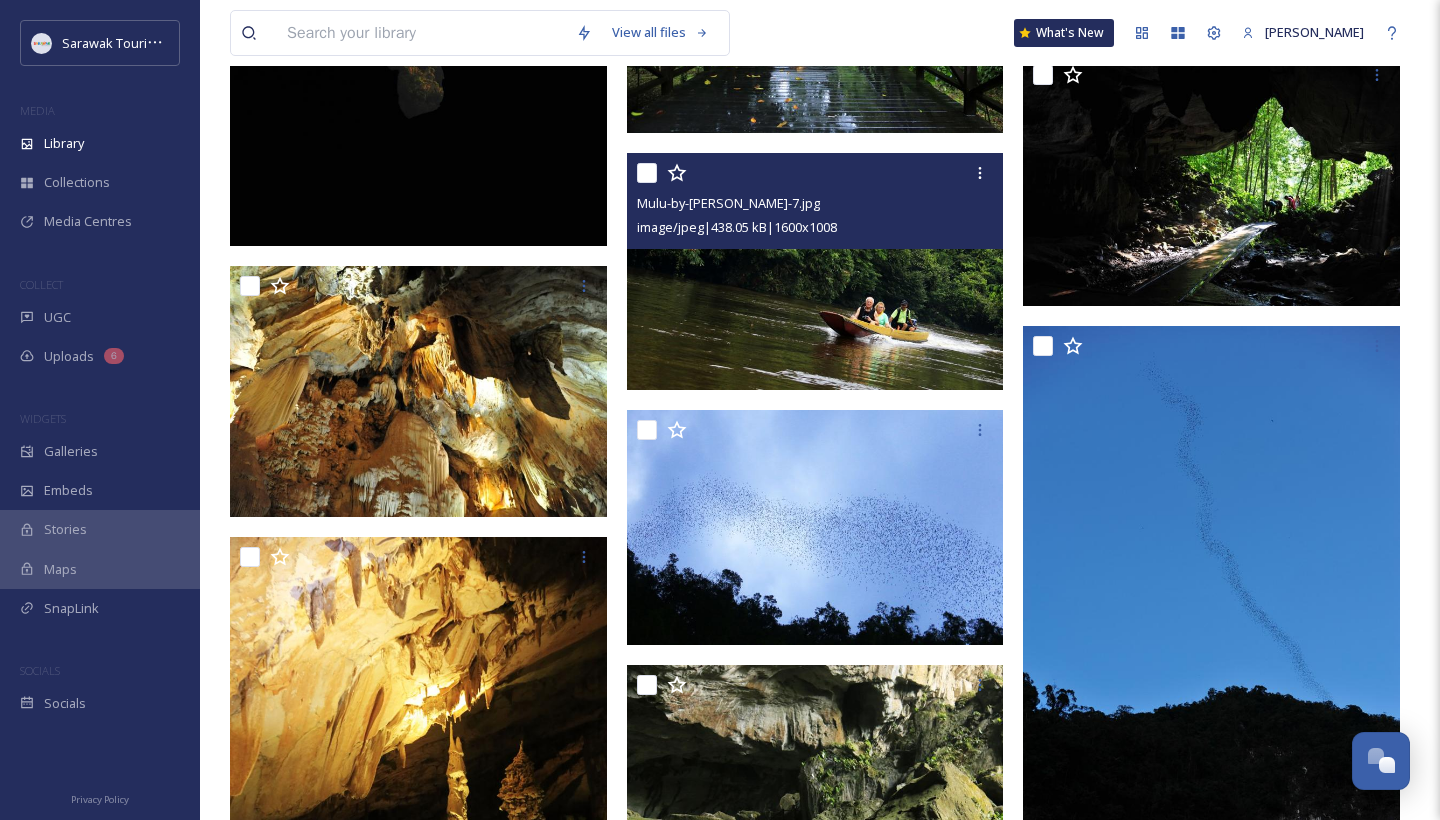 click at bounding box center (815, 272) 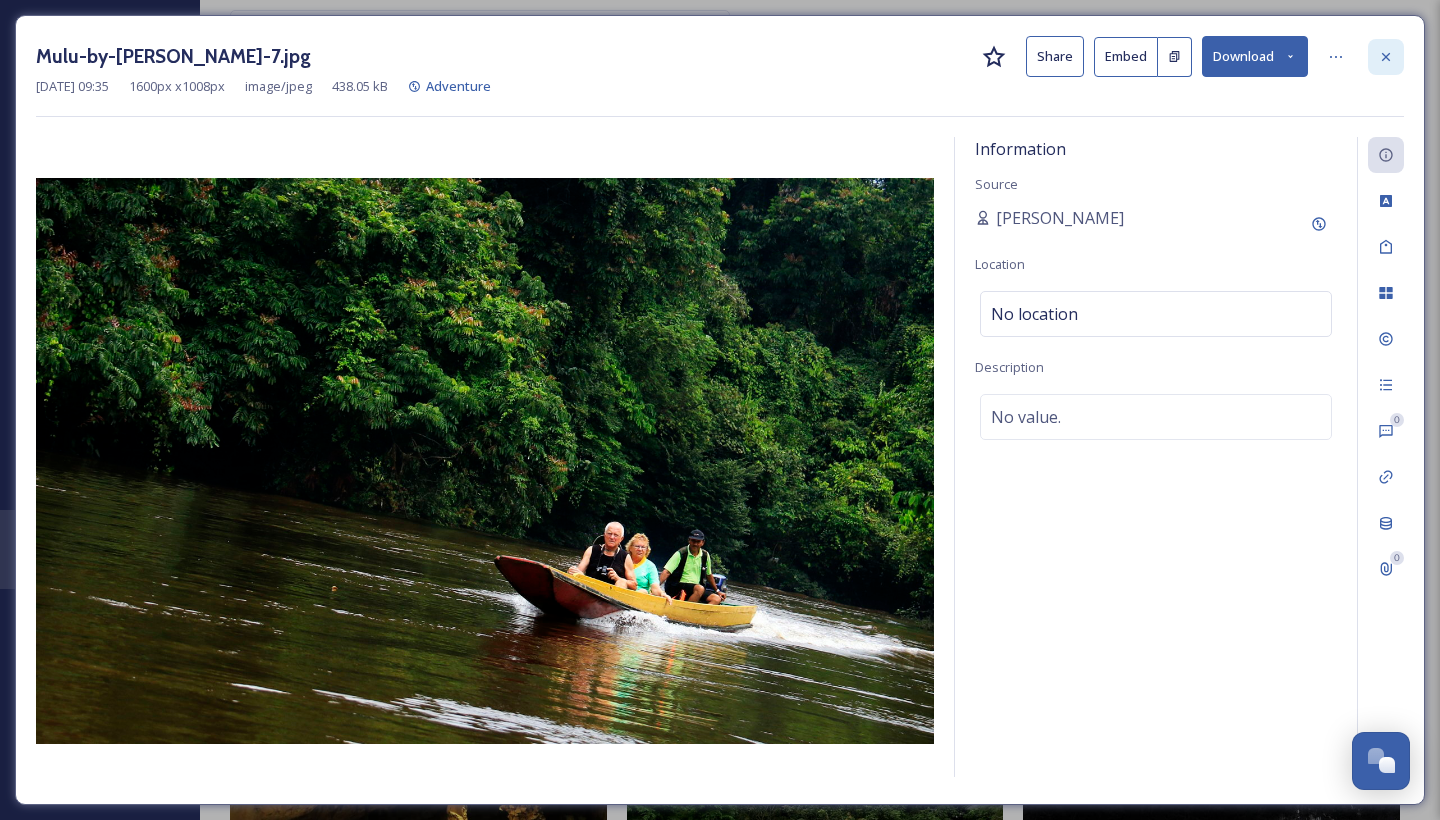 click at bounding box center [1386, 57] 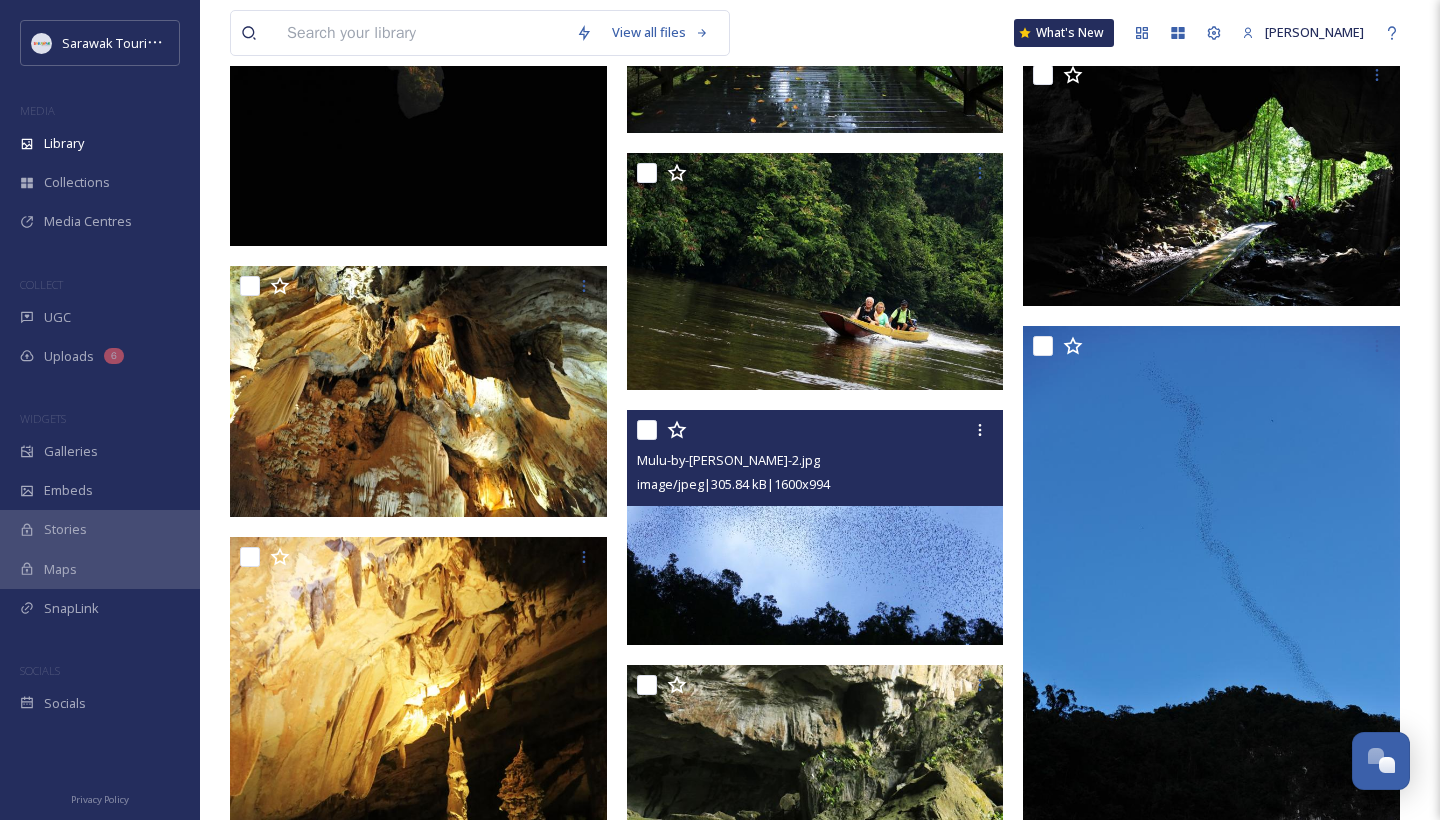 click at bounding box center (815, 527) 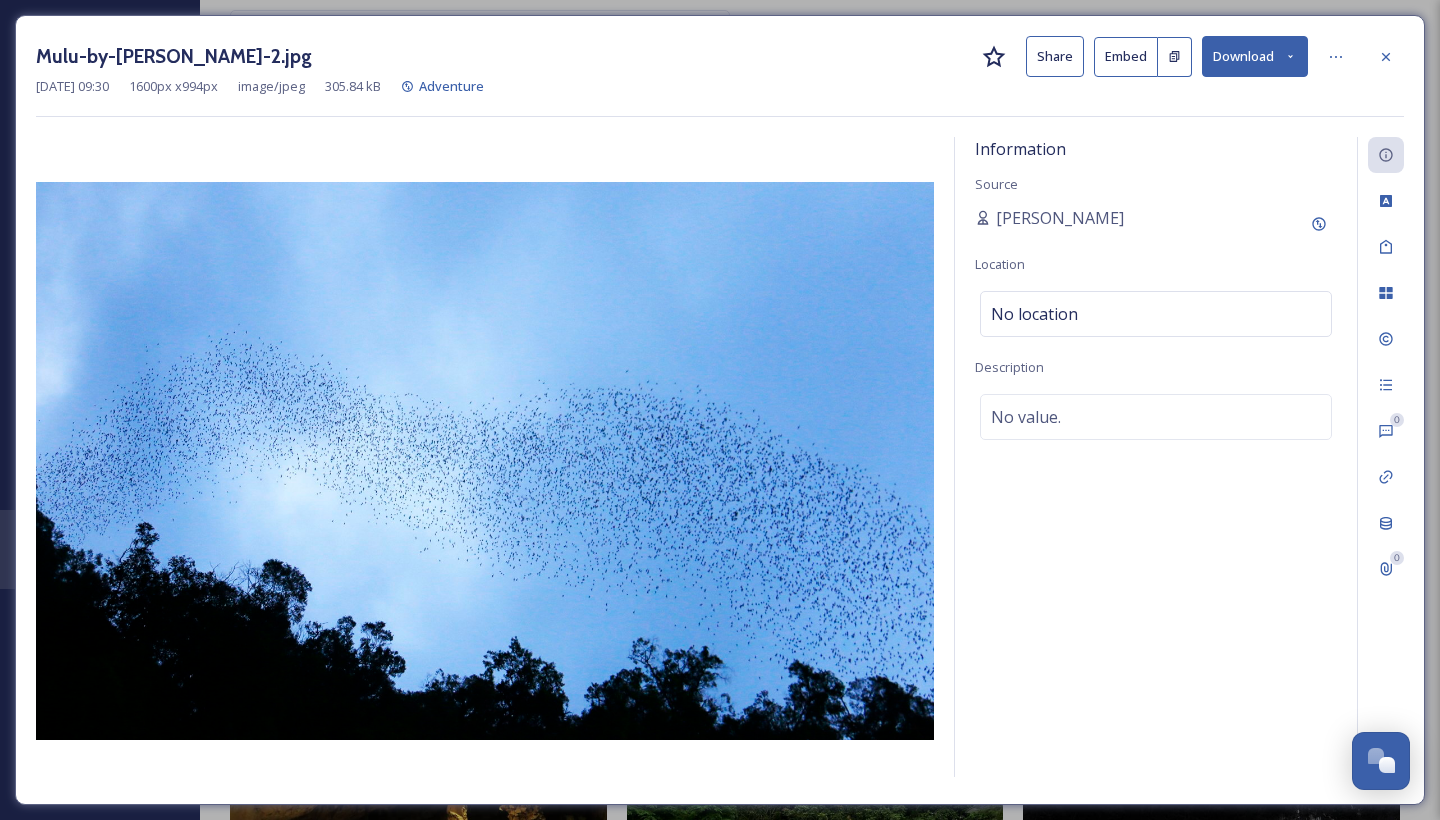 click on "Download" at bounding box center (1255, 56) 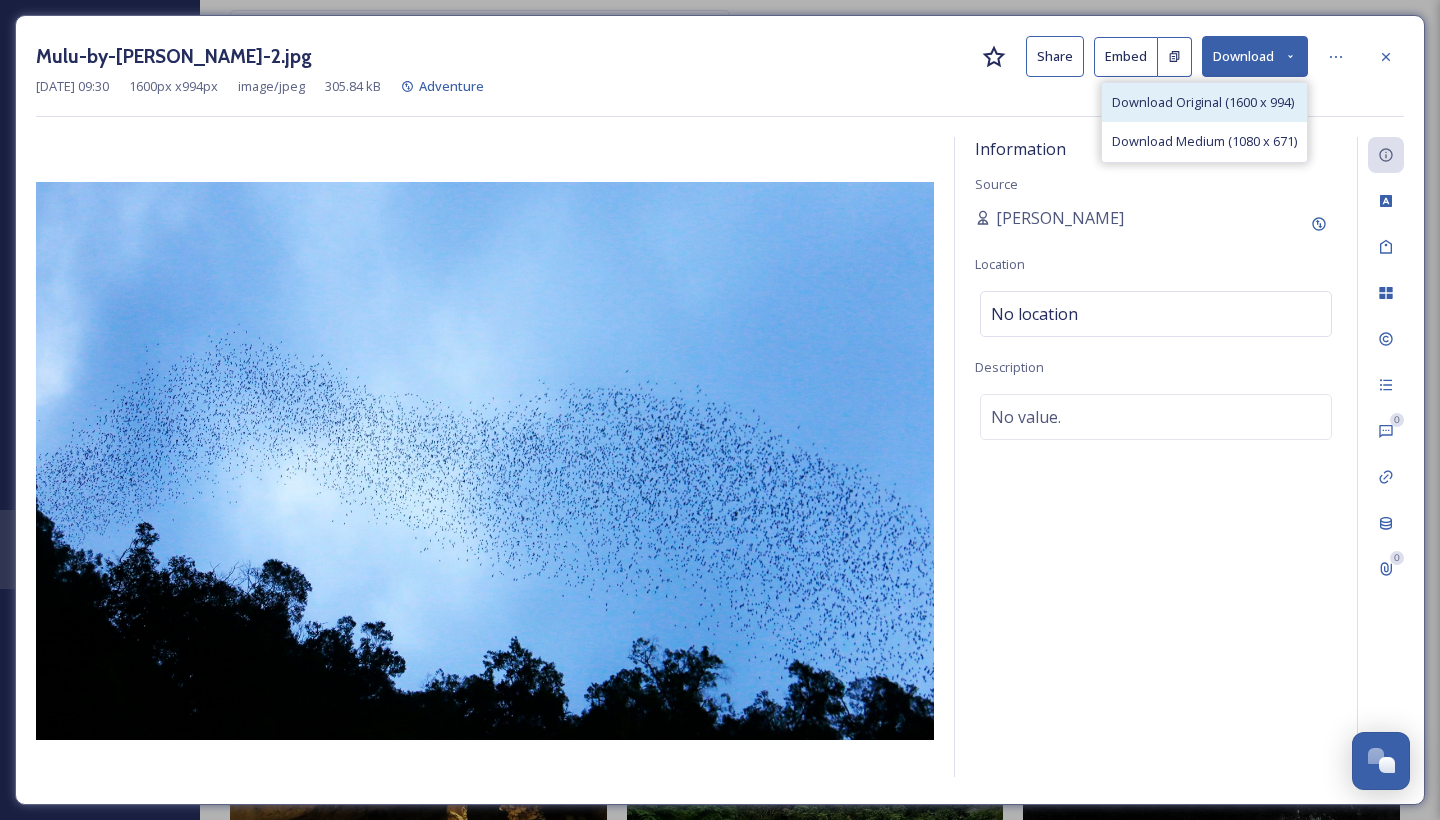 click on "Download Original (1600 x 994)" at bounding box center (1203, 102) 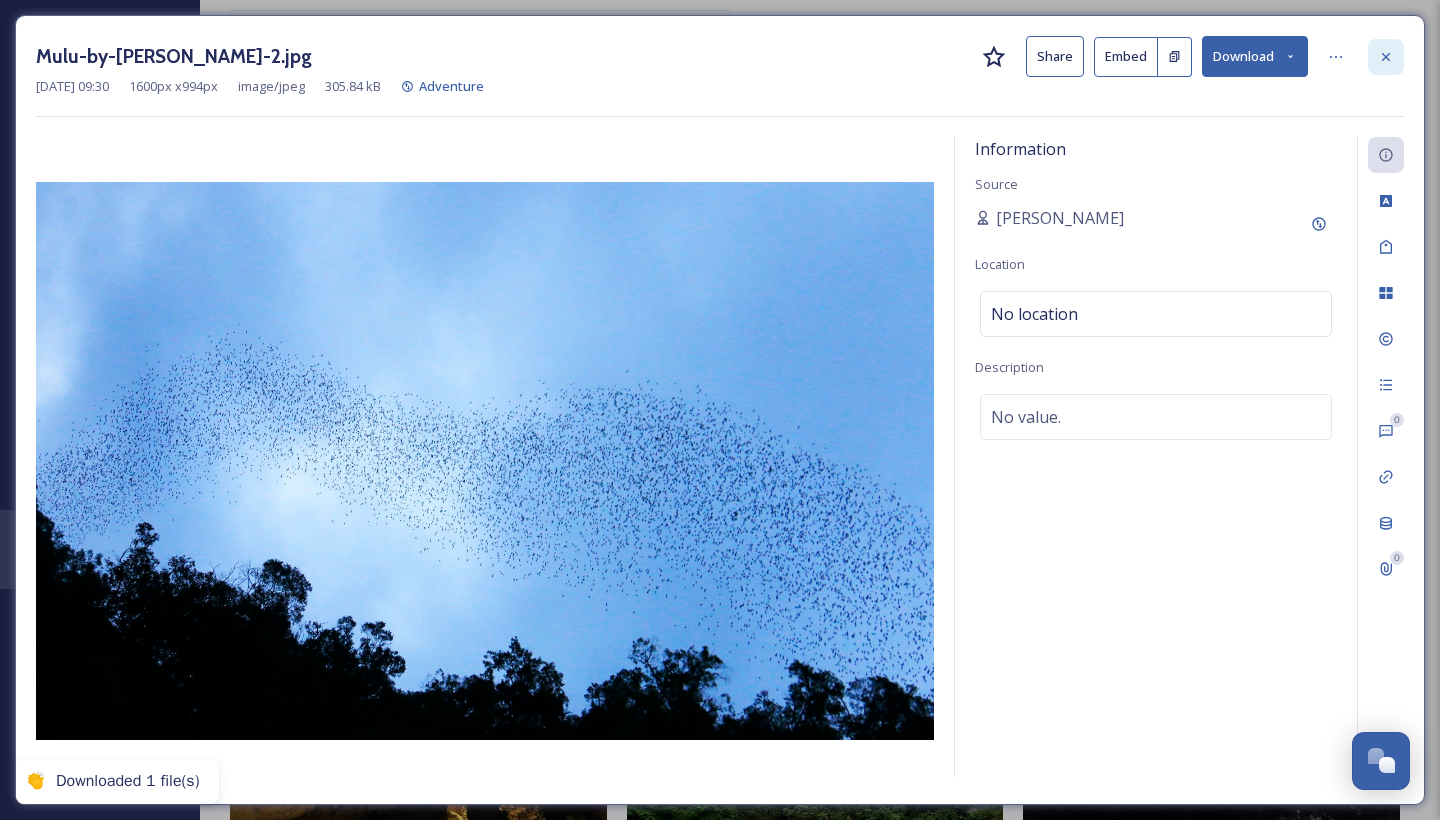 click 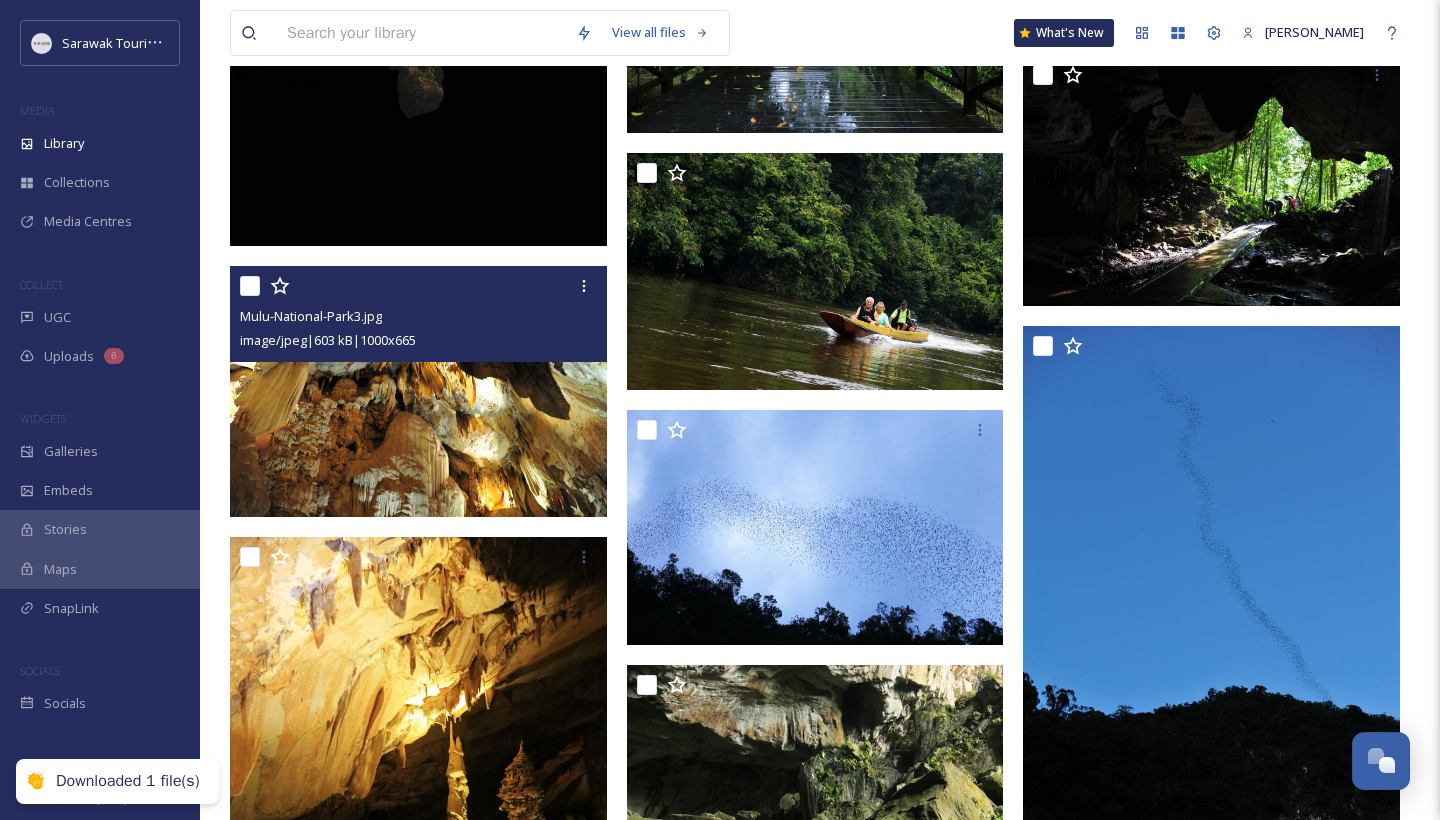 click at bounding box center [418, 391] 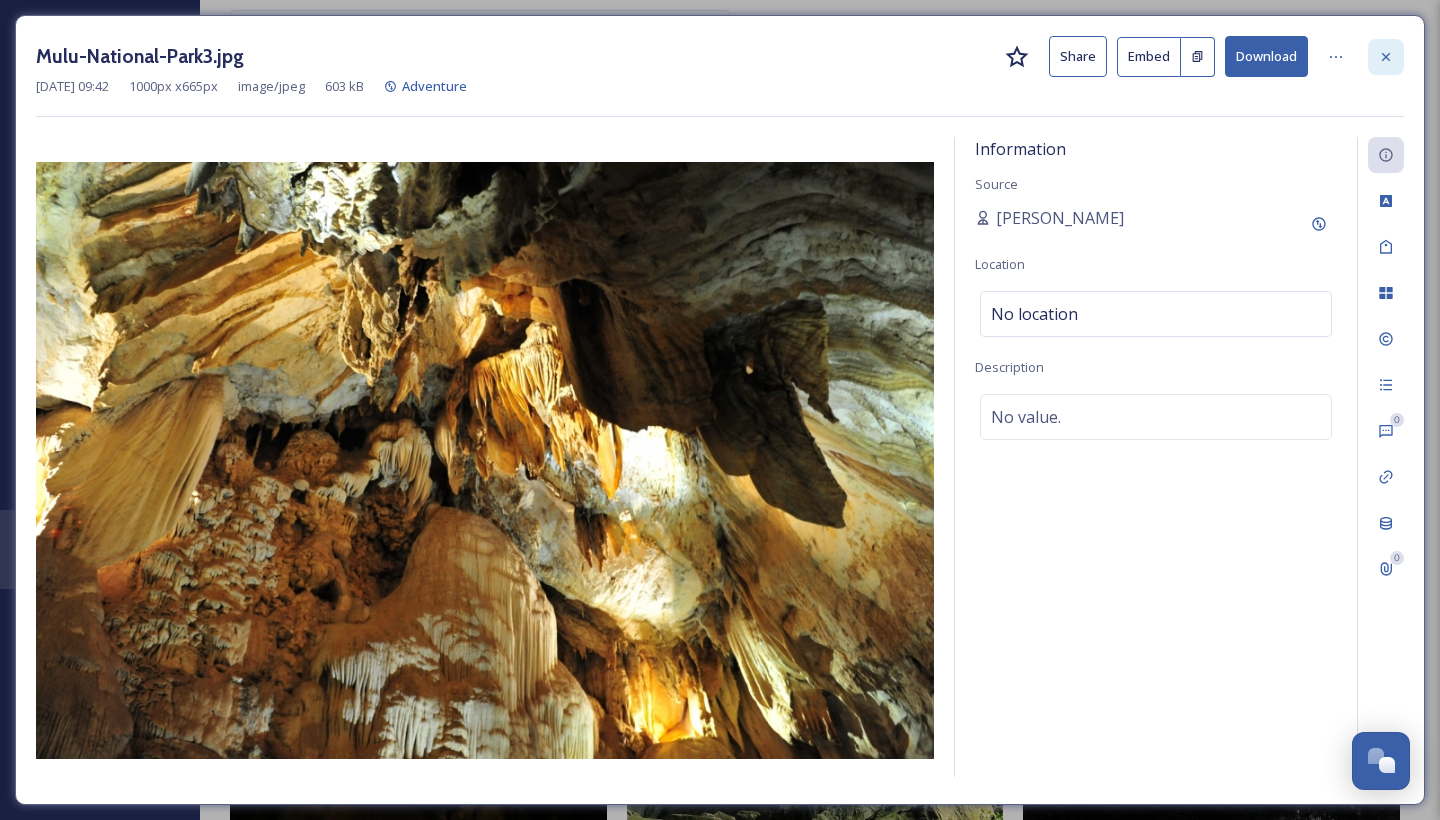 click 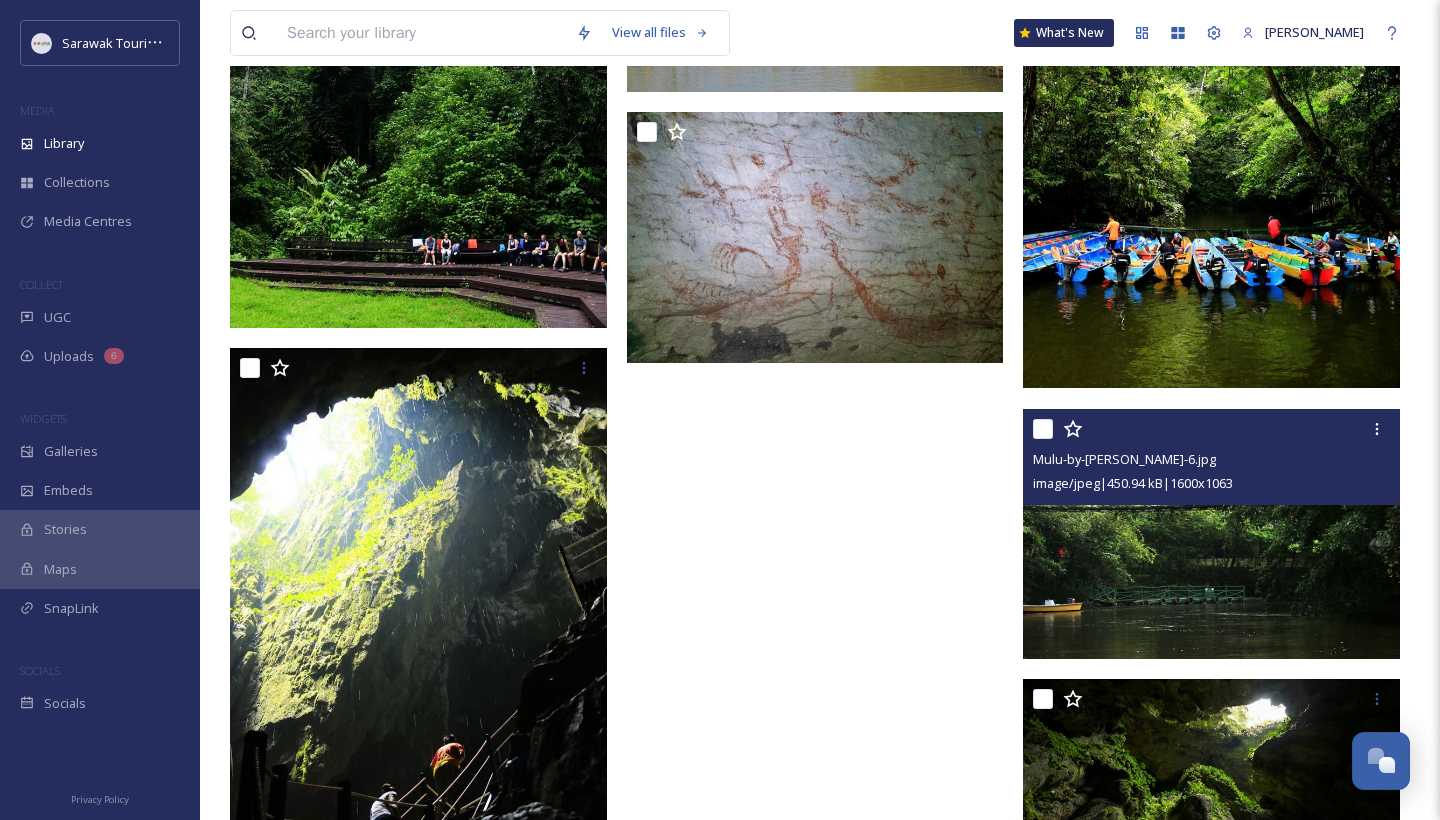 scroll, scrollTop: 8915, scrollLeft: 0, axis: vertical 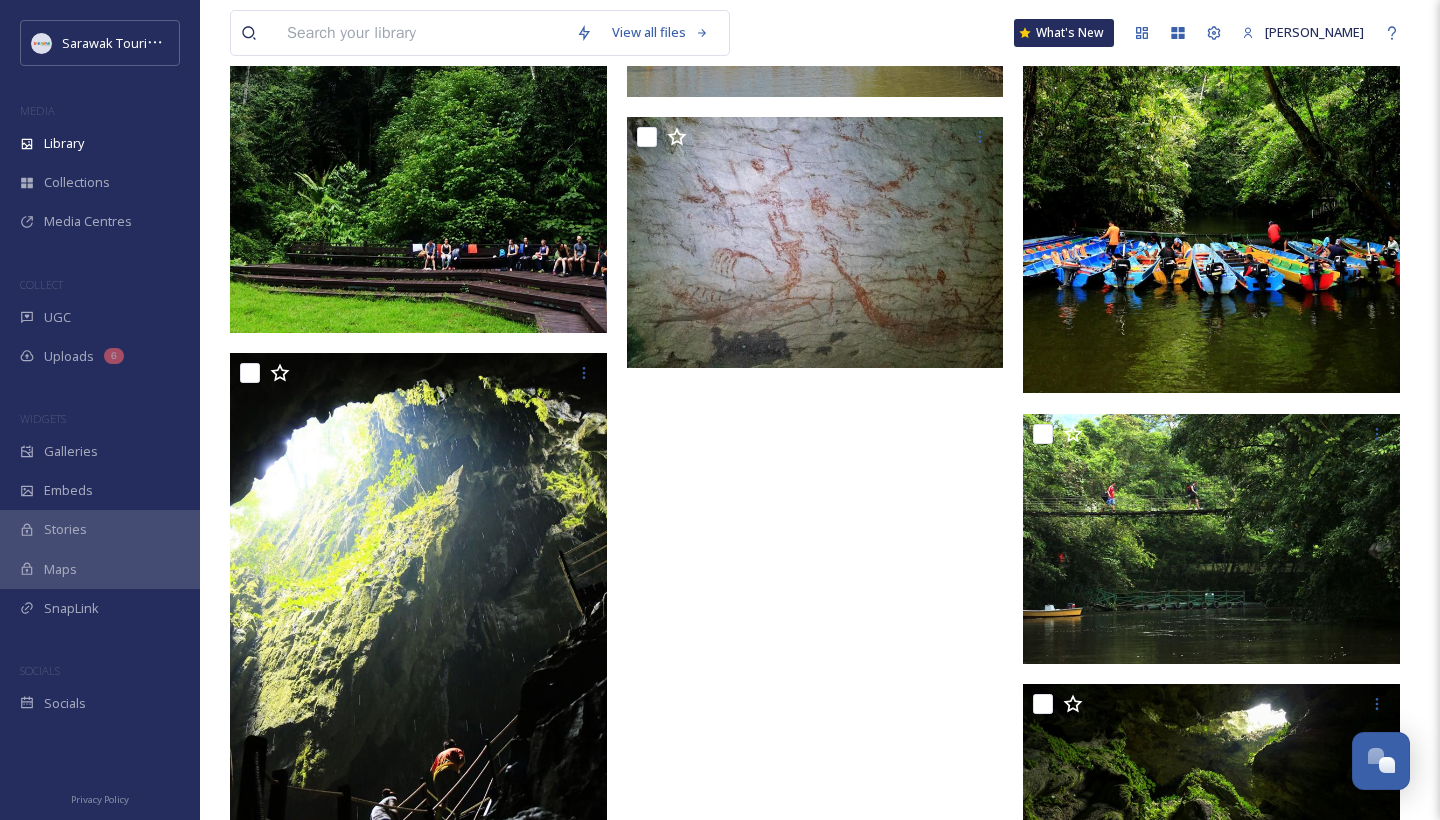 click at bounding box center (1211, 107) 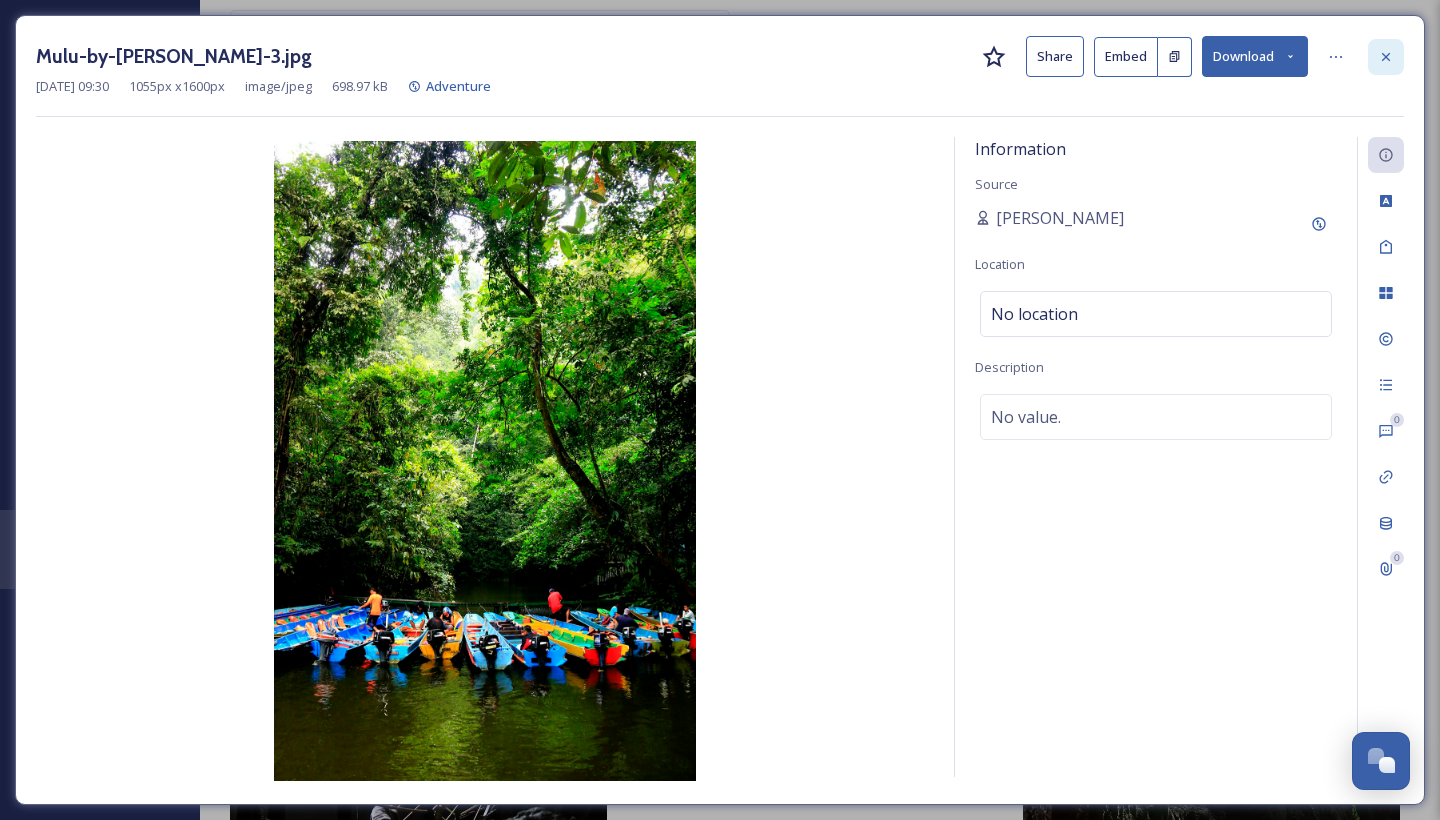 click at bounding box center (1386, 57) 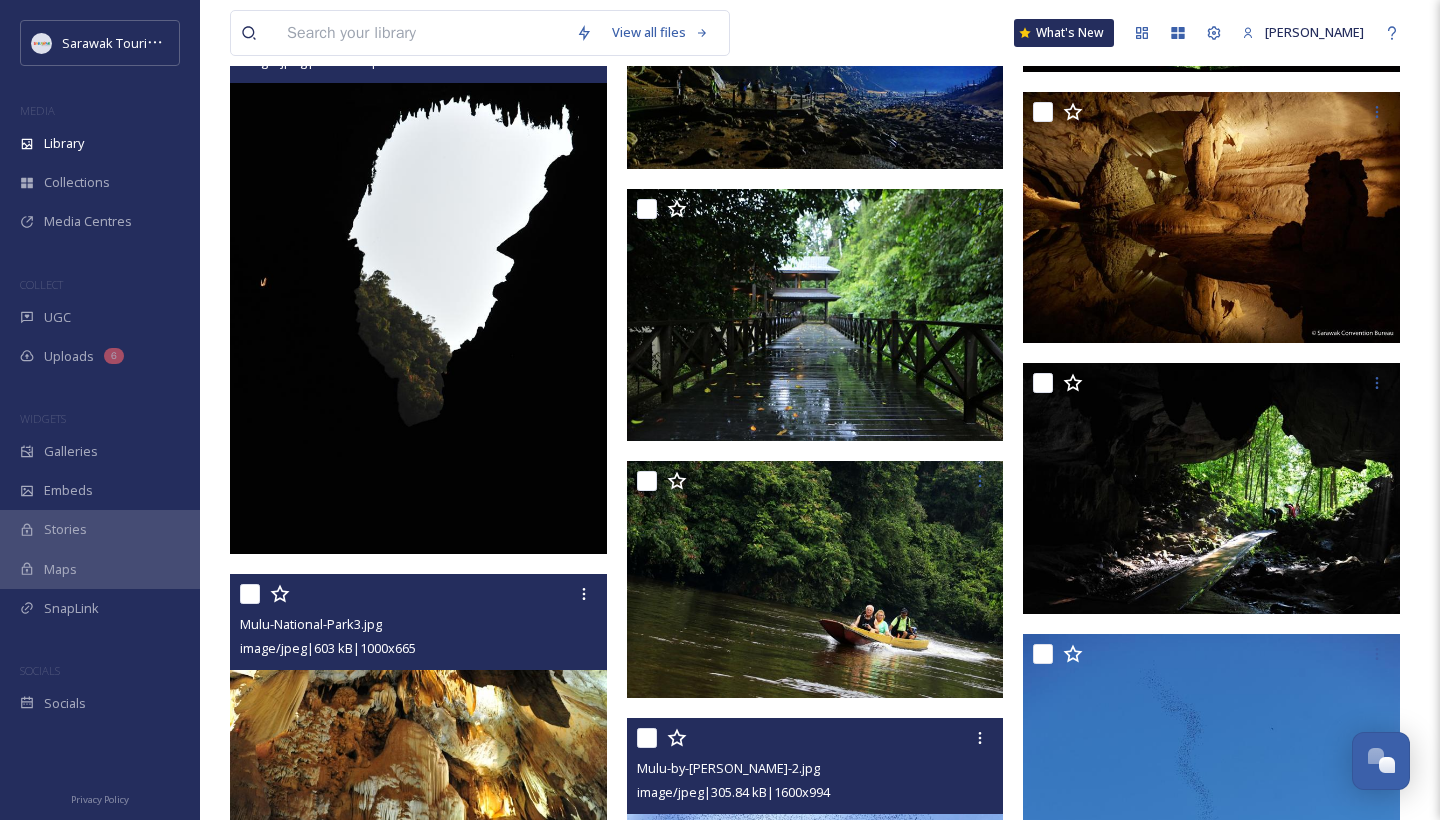 scroll, scrollTop: 6706, scrollLeft: 0, axis: vertical 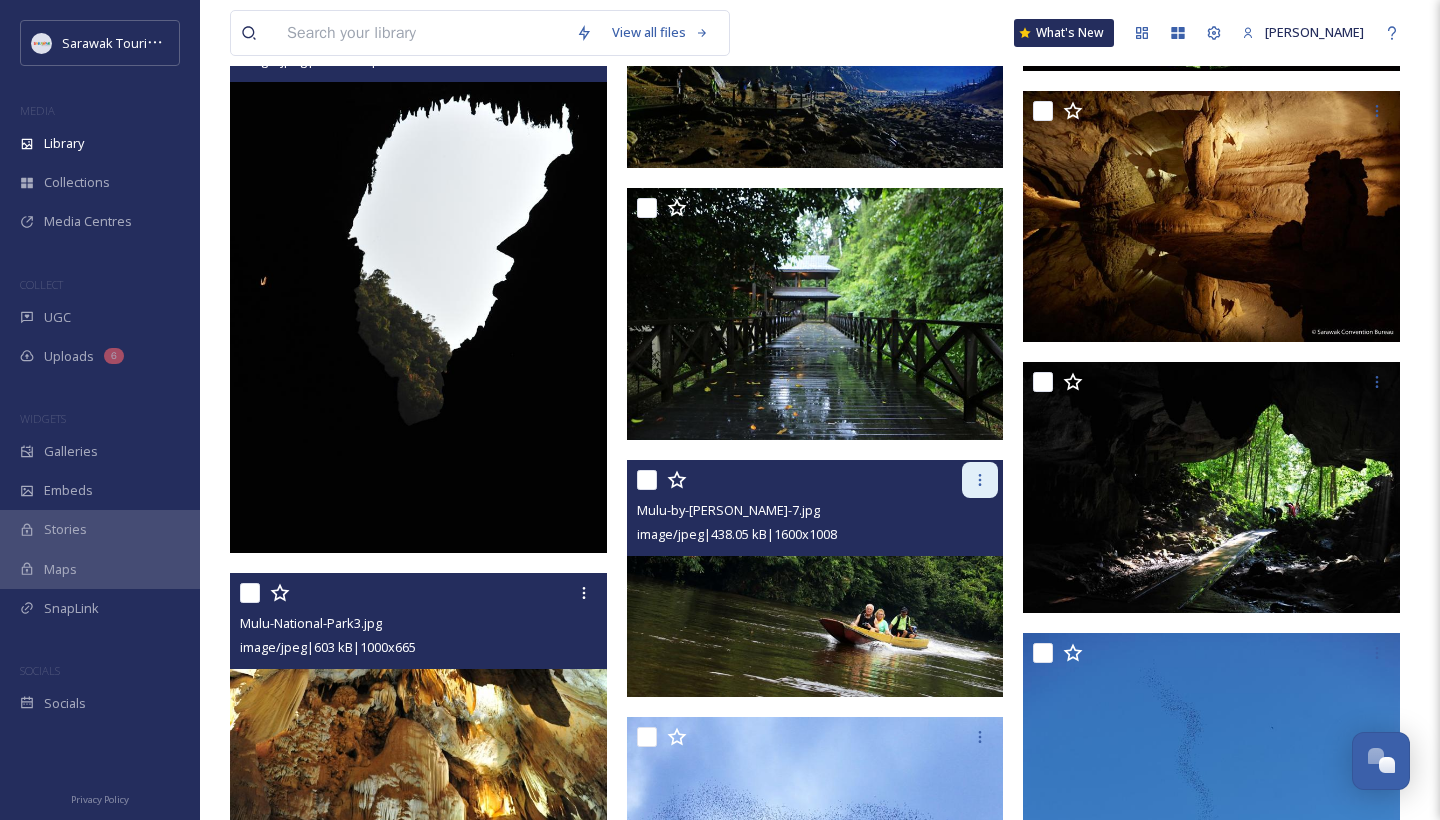 click 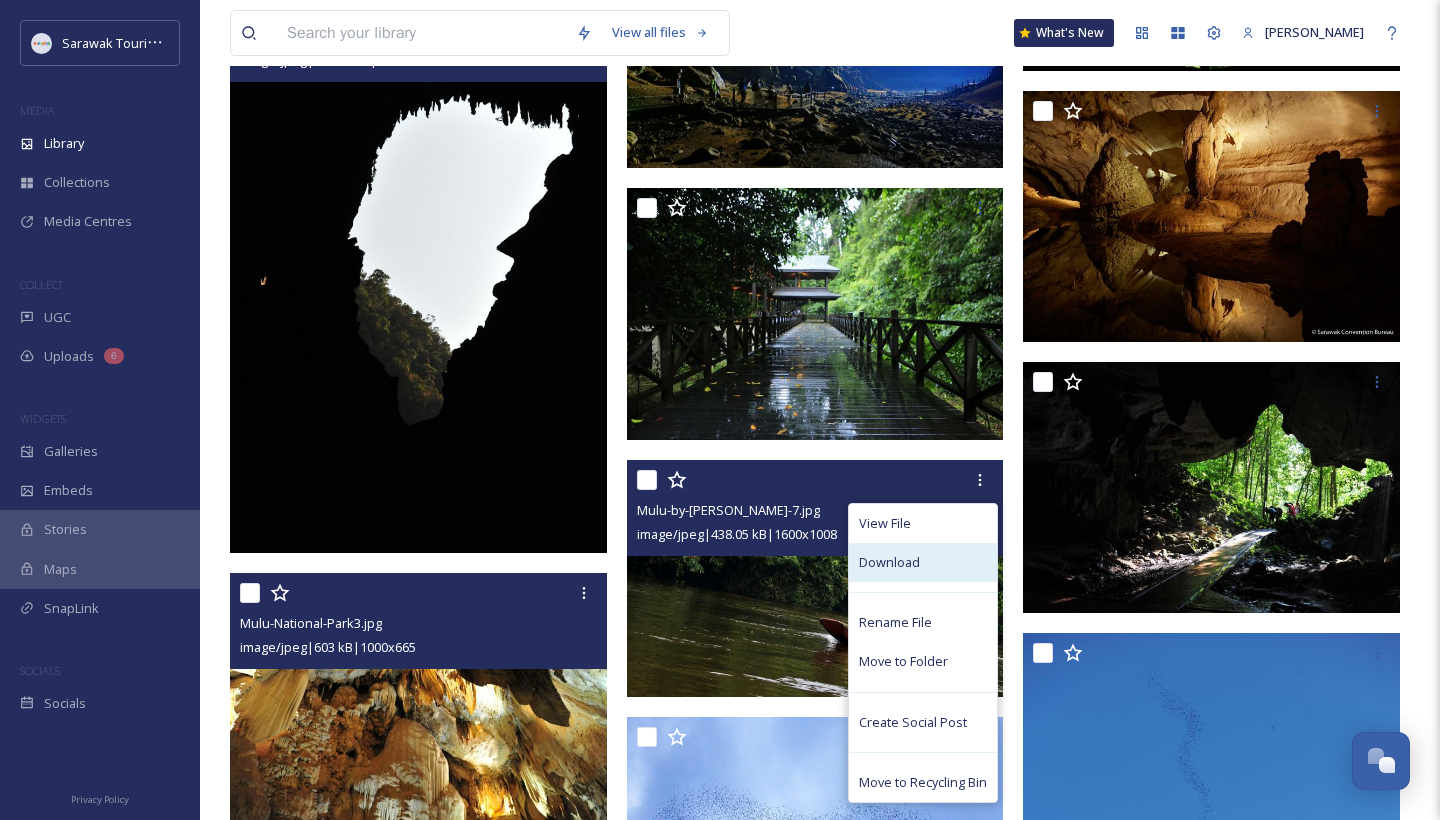 click on "Download" at bounding box center [923, 562] 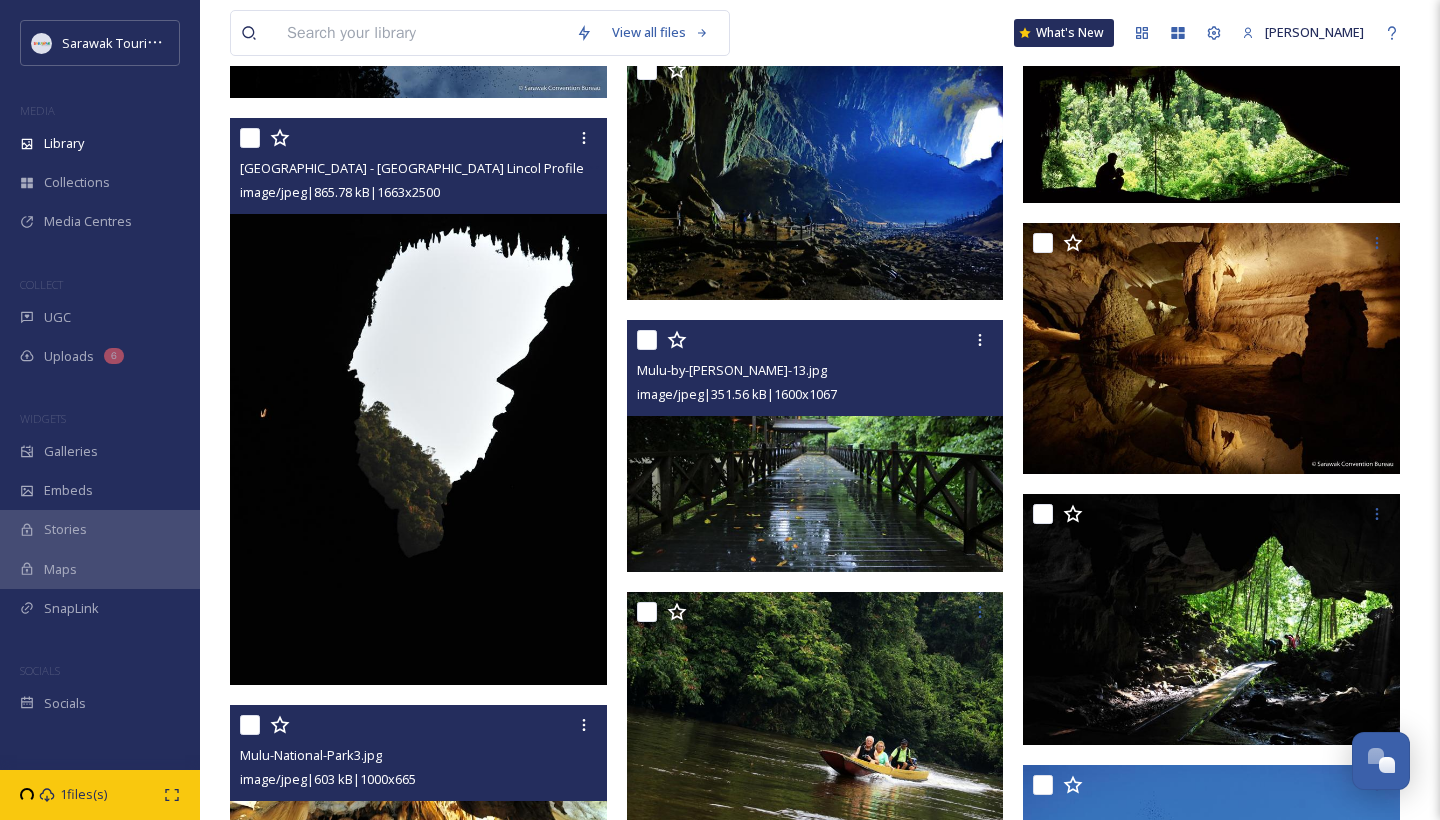 scroll, scrollTop: 6551, scrollLeft: 0, axis: vertical 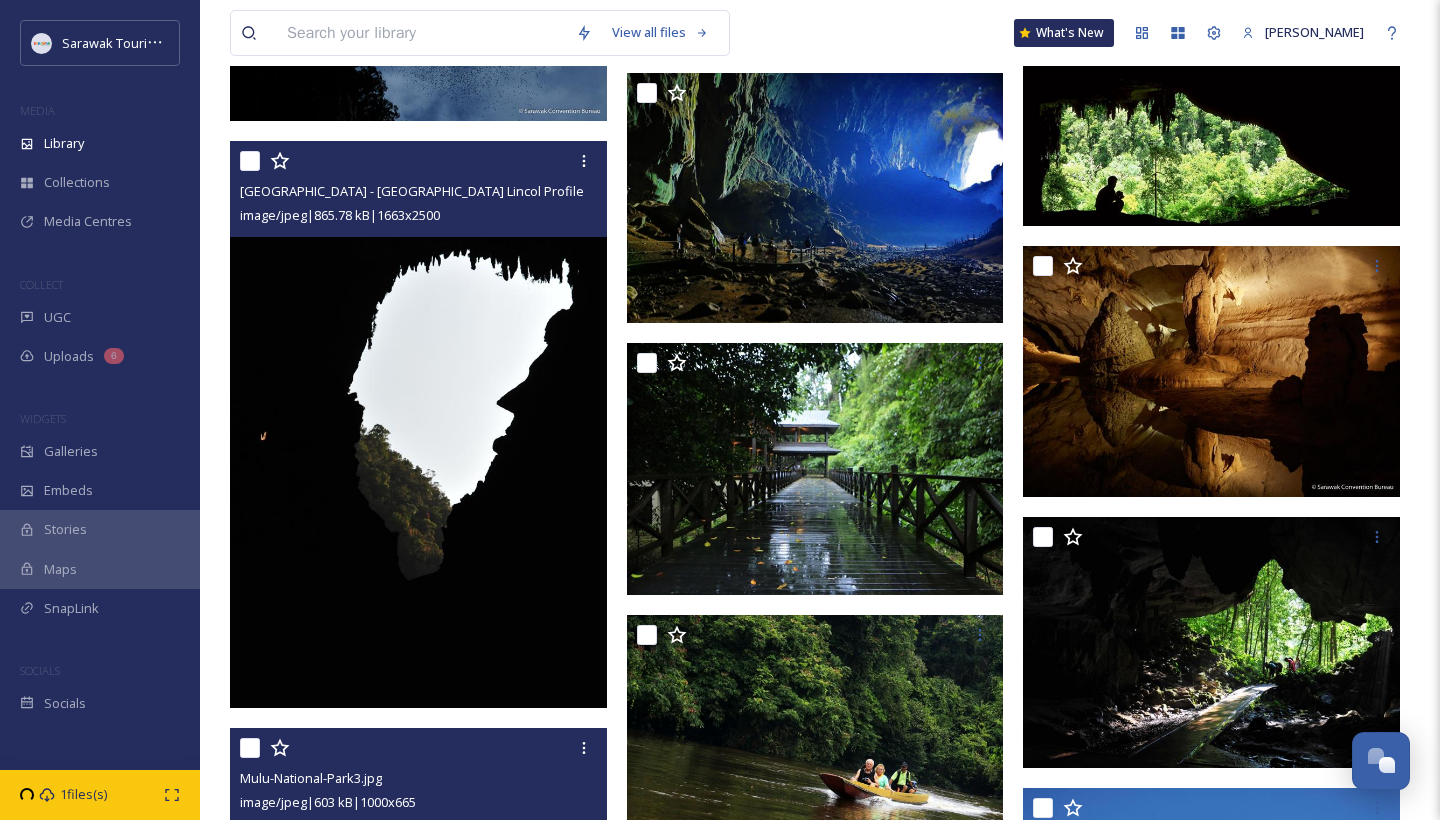 click at bounding box center (418, 424) 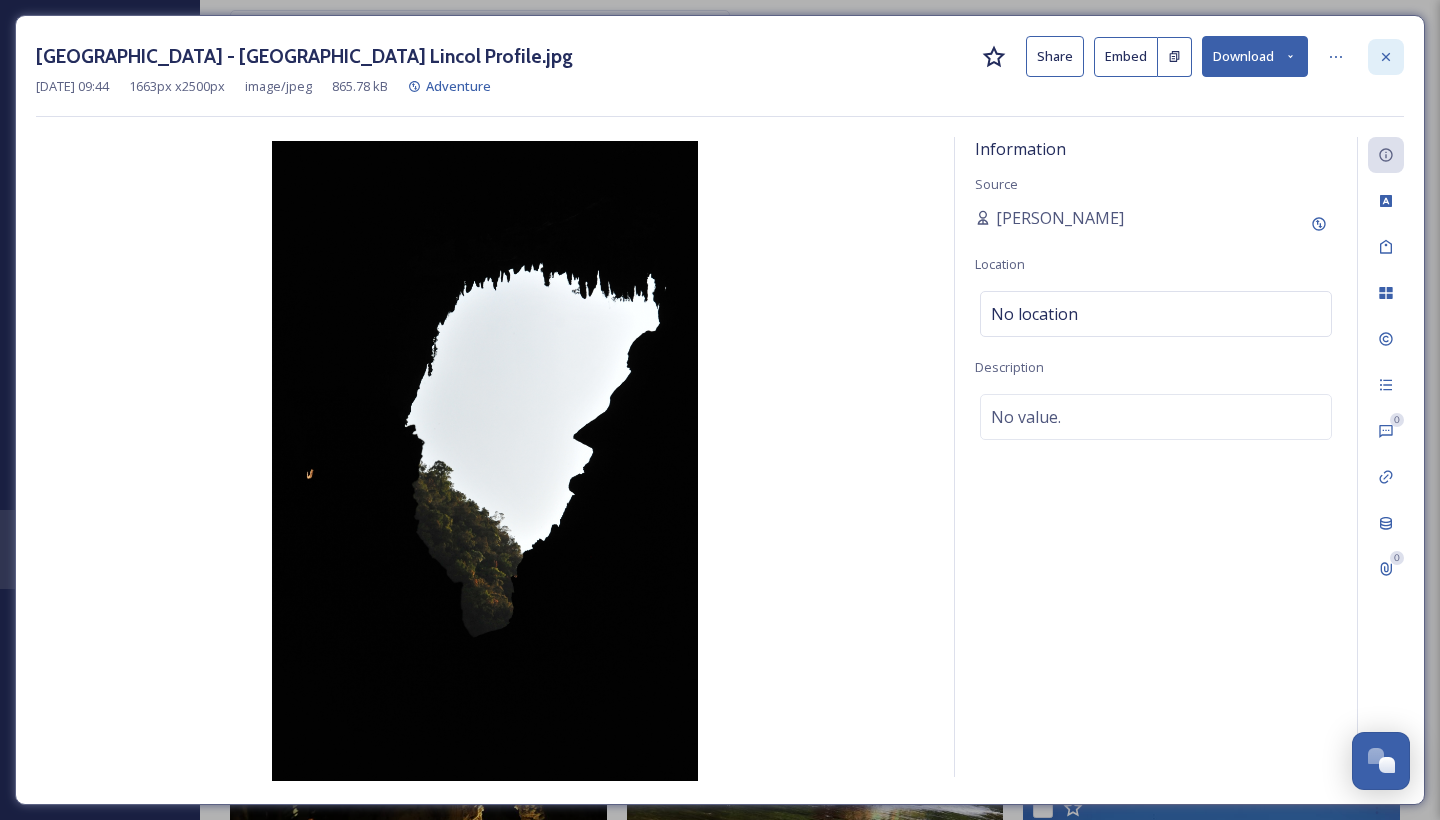click 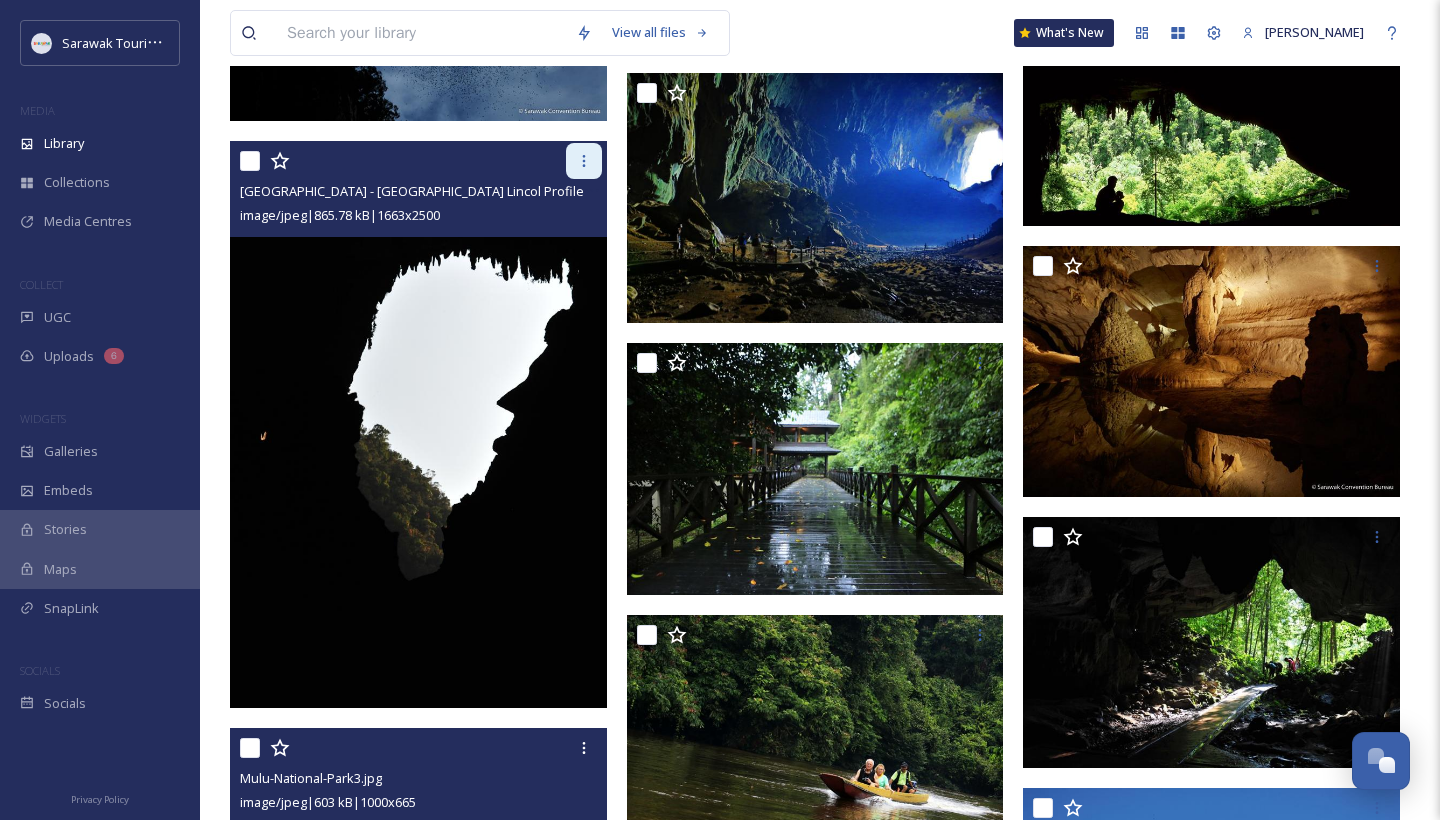 click 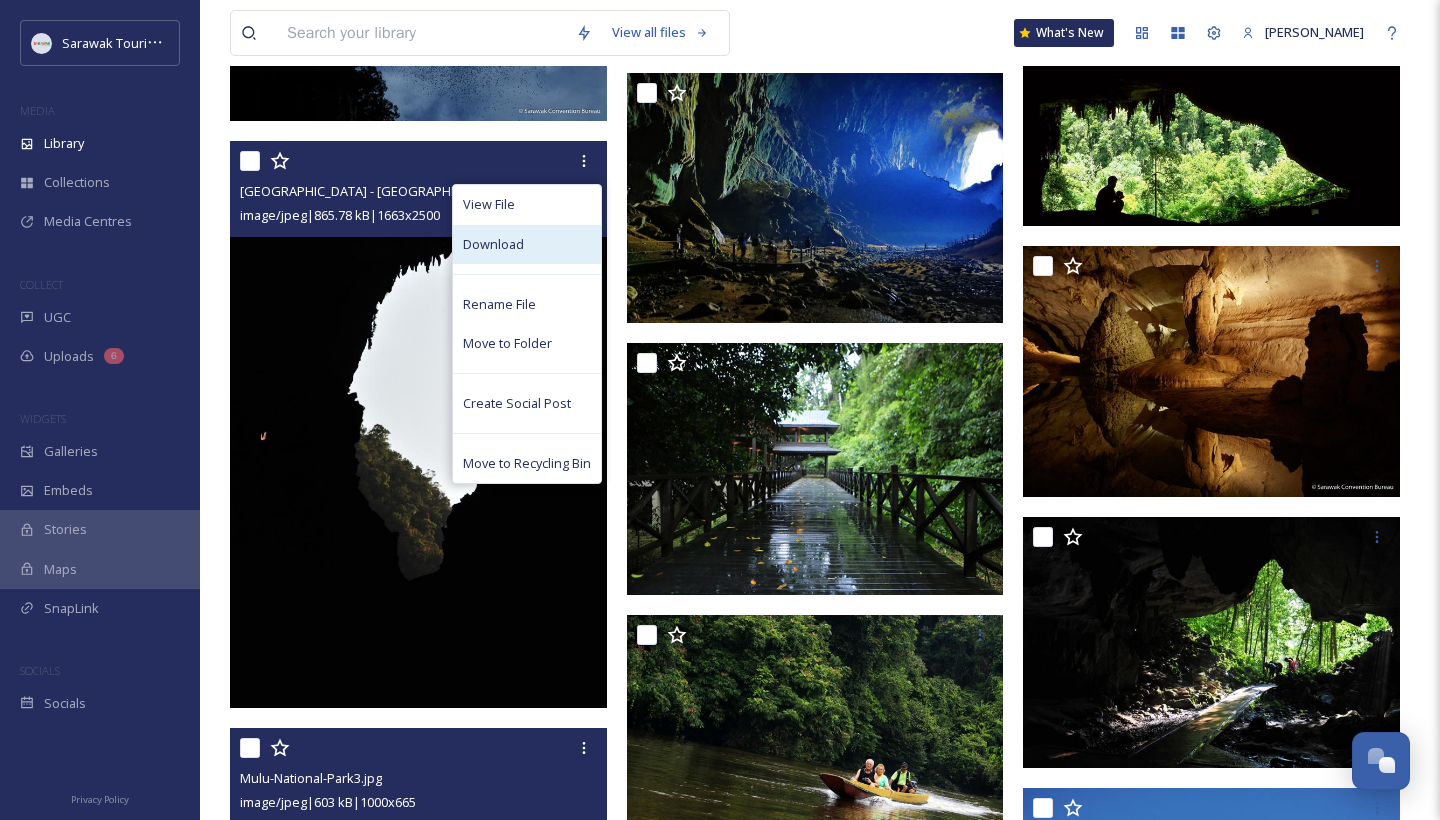 click on "Download" at bounding box center [527, 244] 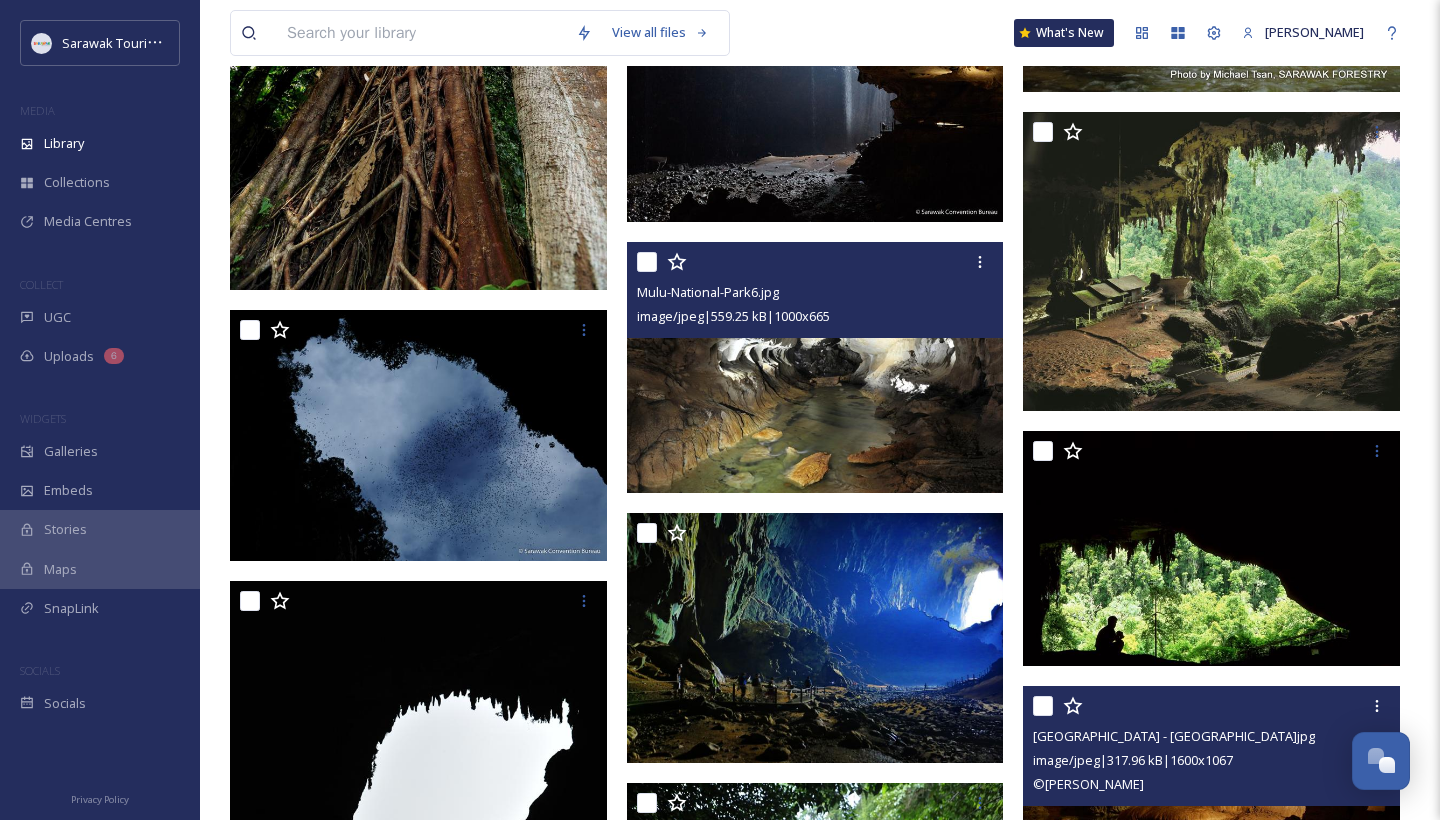 scroll, scrollTop: 6099, scrollLeft: 0, axis: vertical 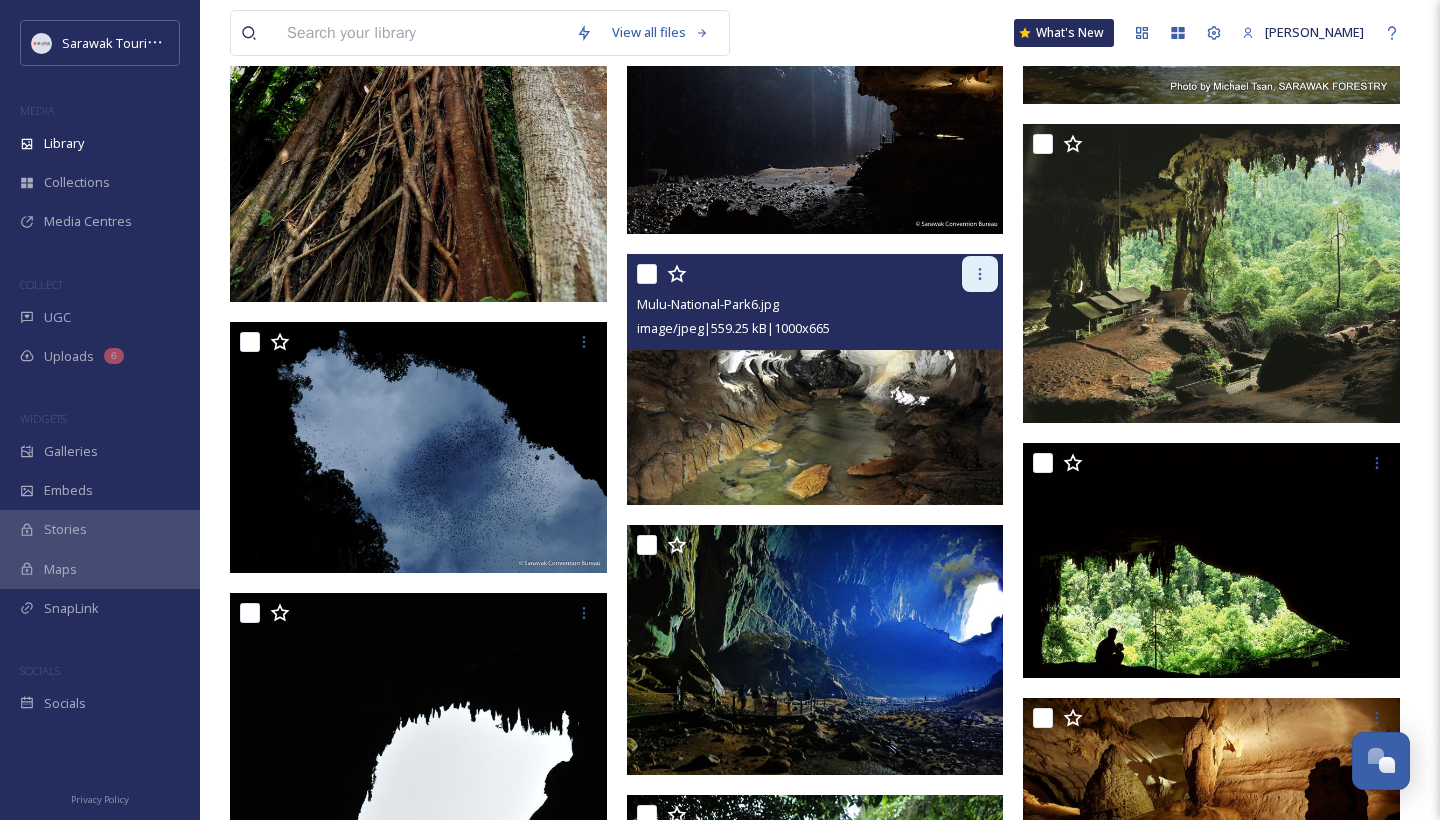 click 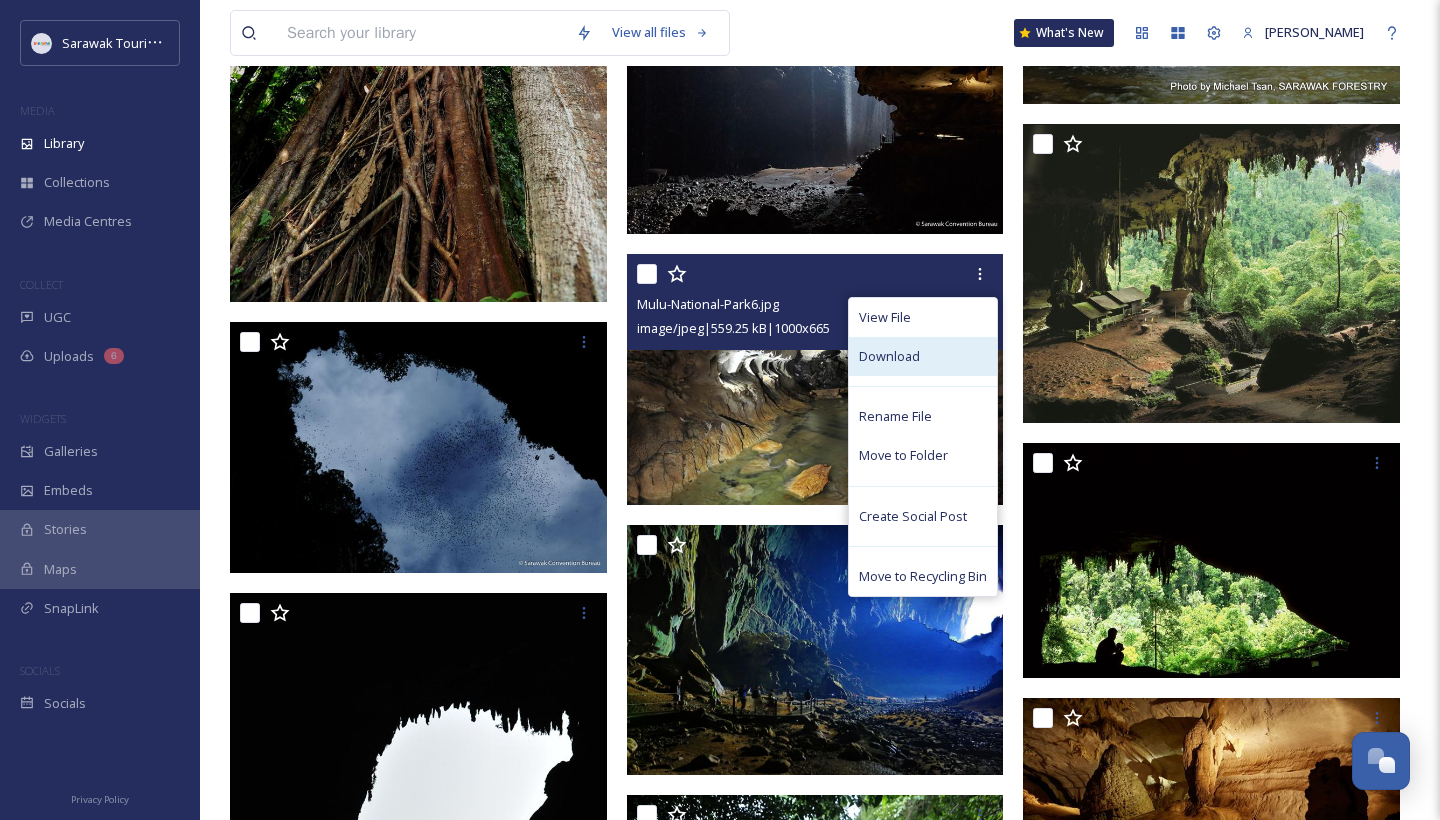 click on "Download" at bounding box center [923, 356] 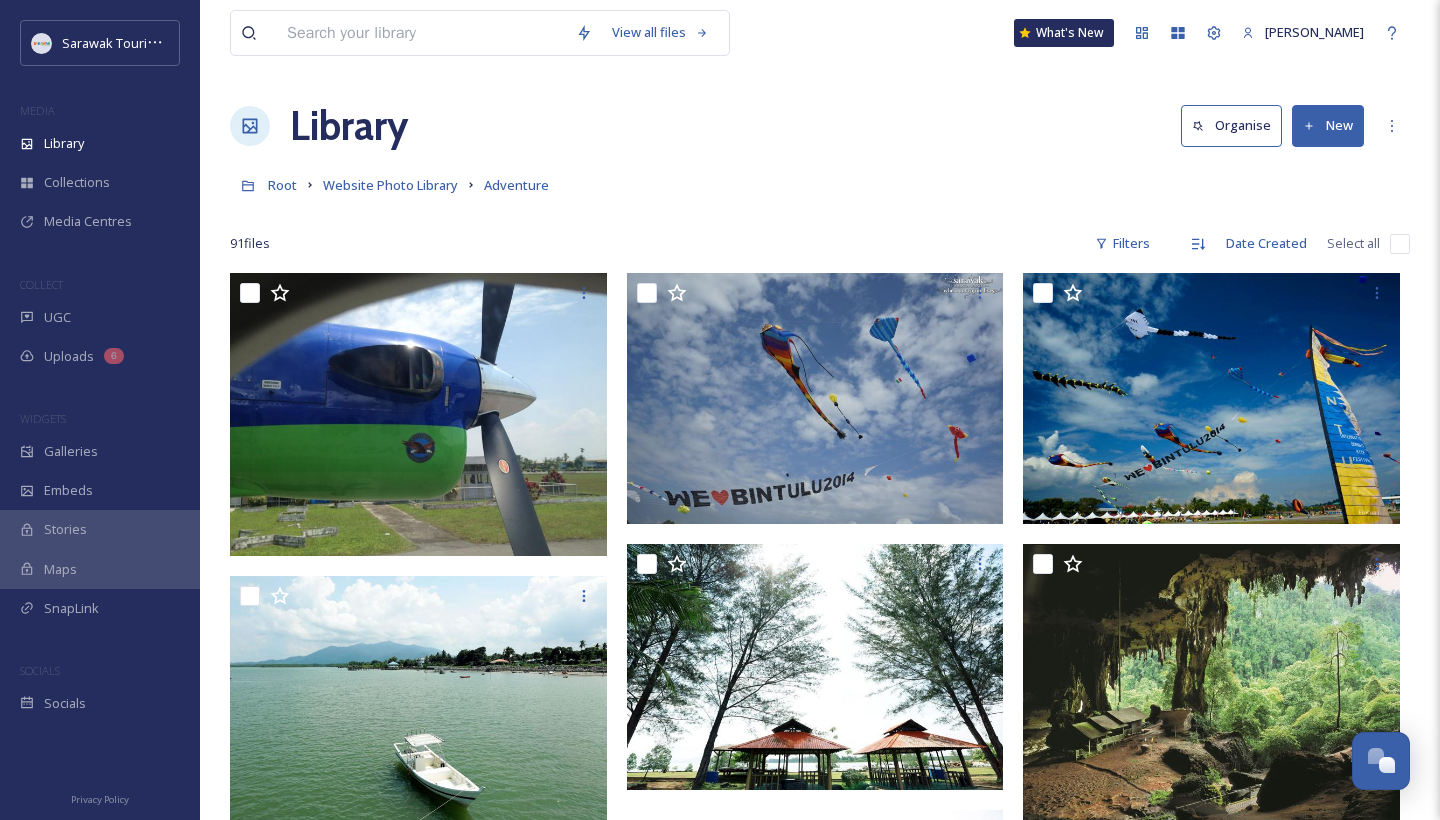 scroll, scrollTop: 0, scrollLeft: 0, axis: both 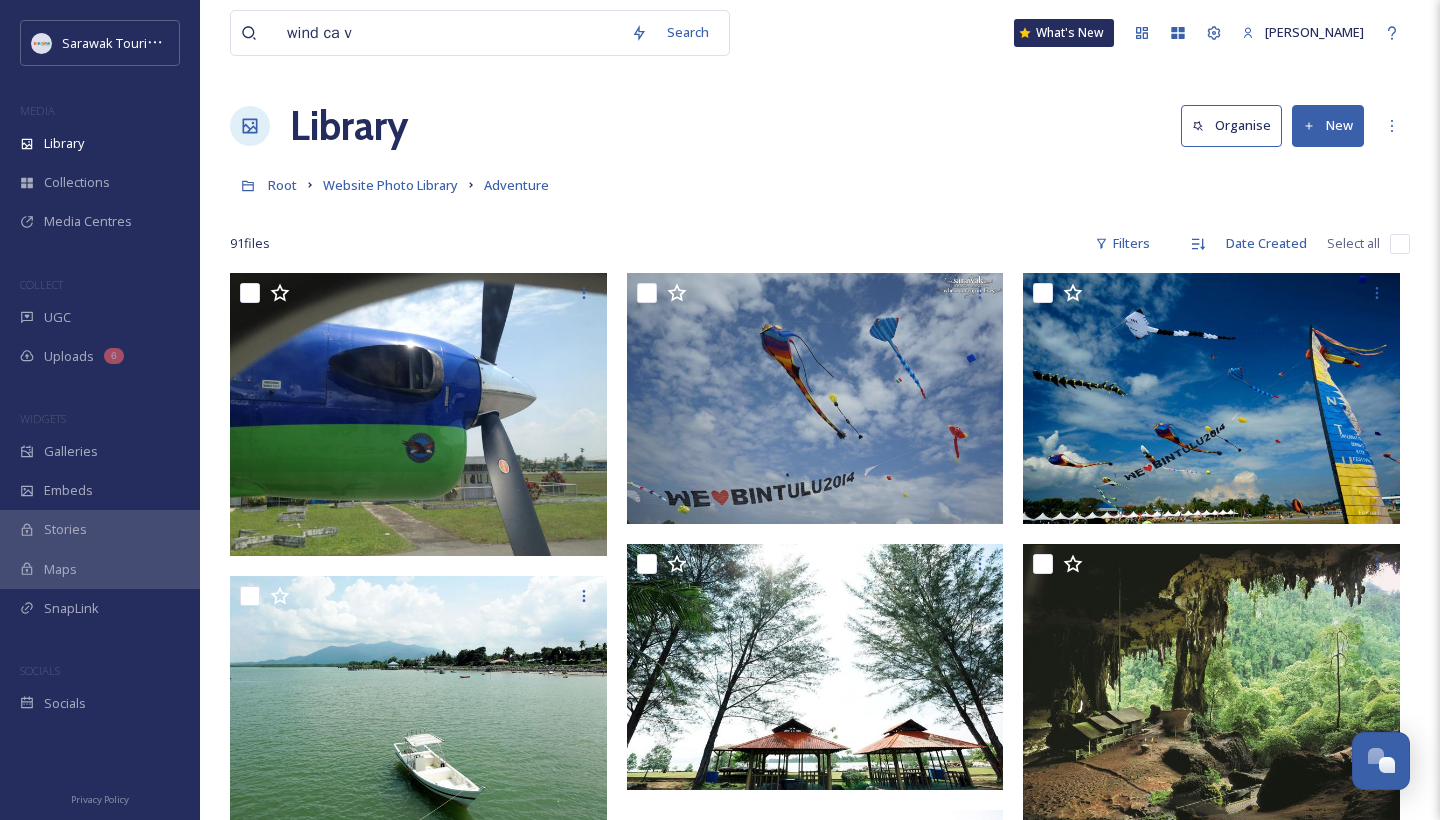 type on "wind cave" 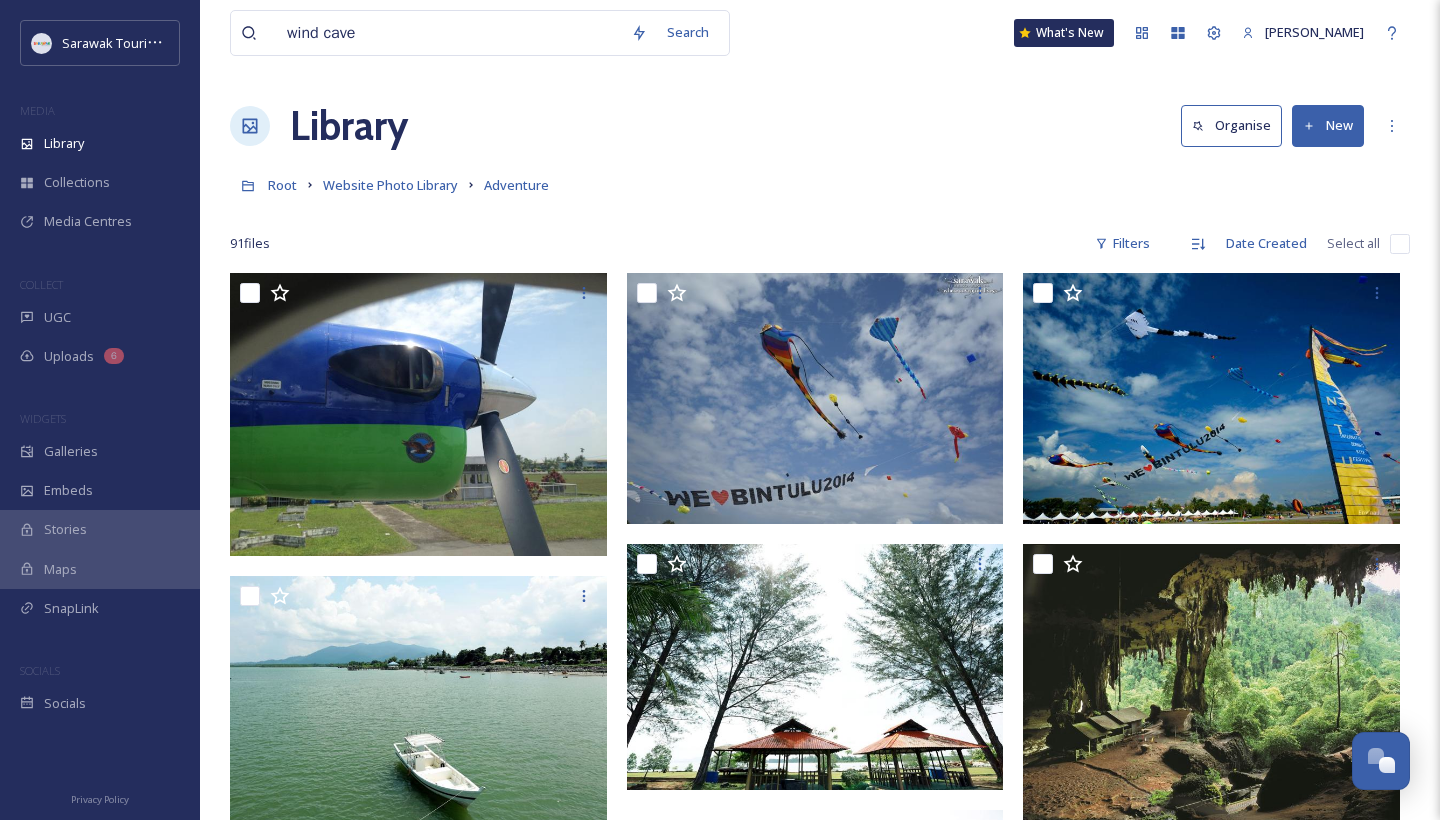 type 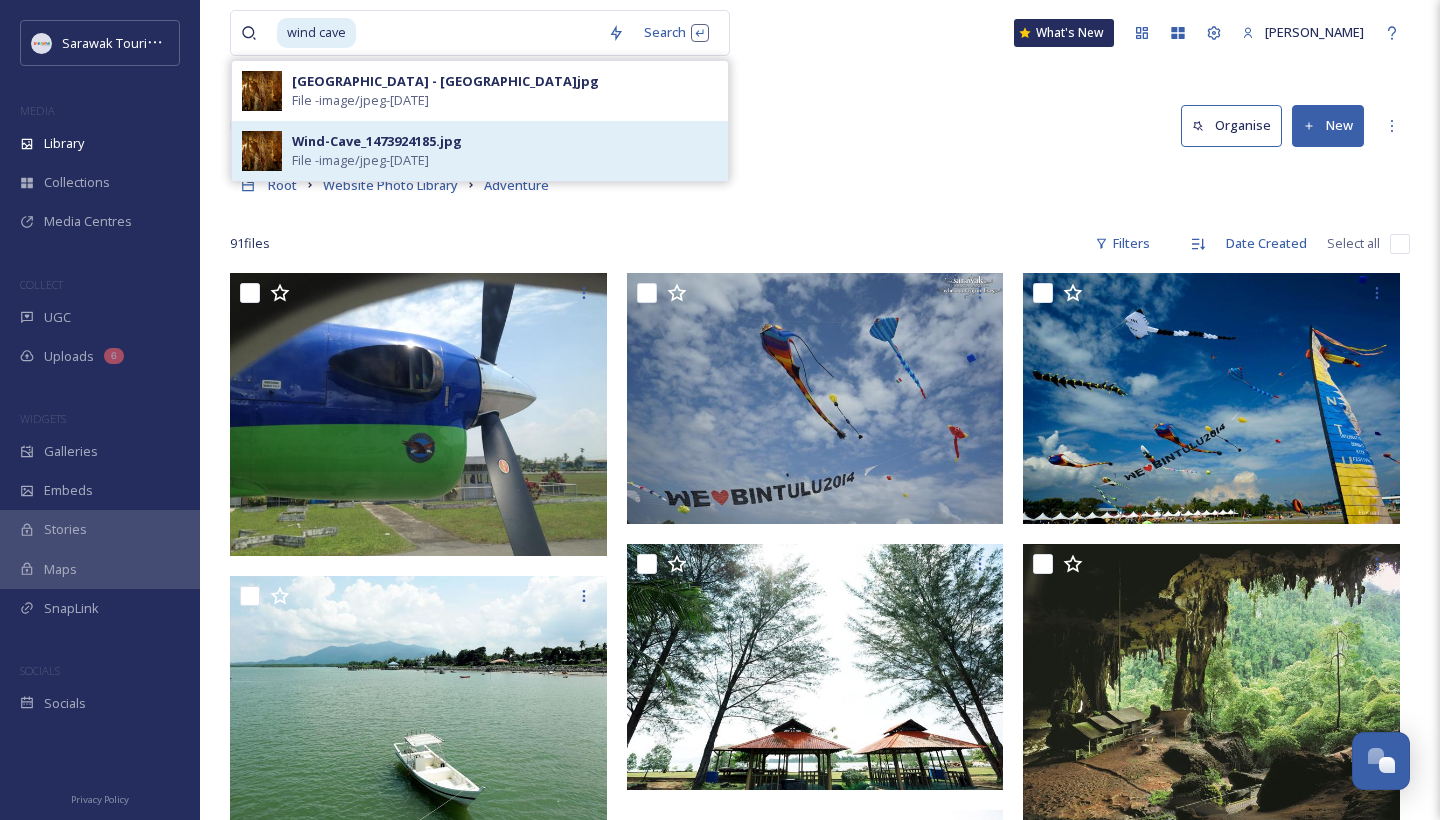 click on "Wind-Cave_1473924185.jpg" at bounding box center (377, 141) 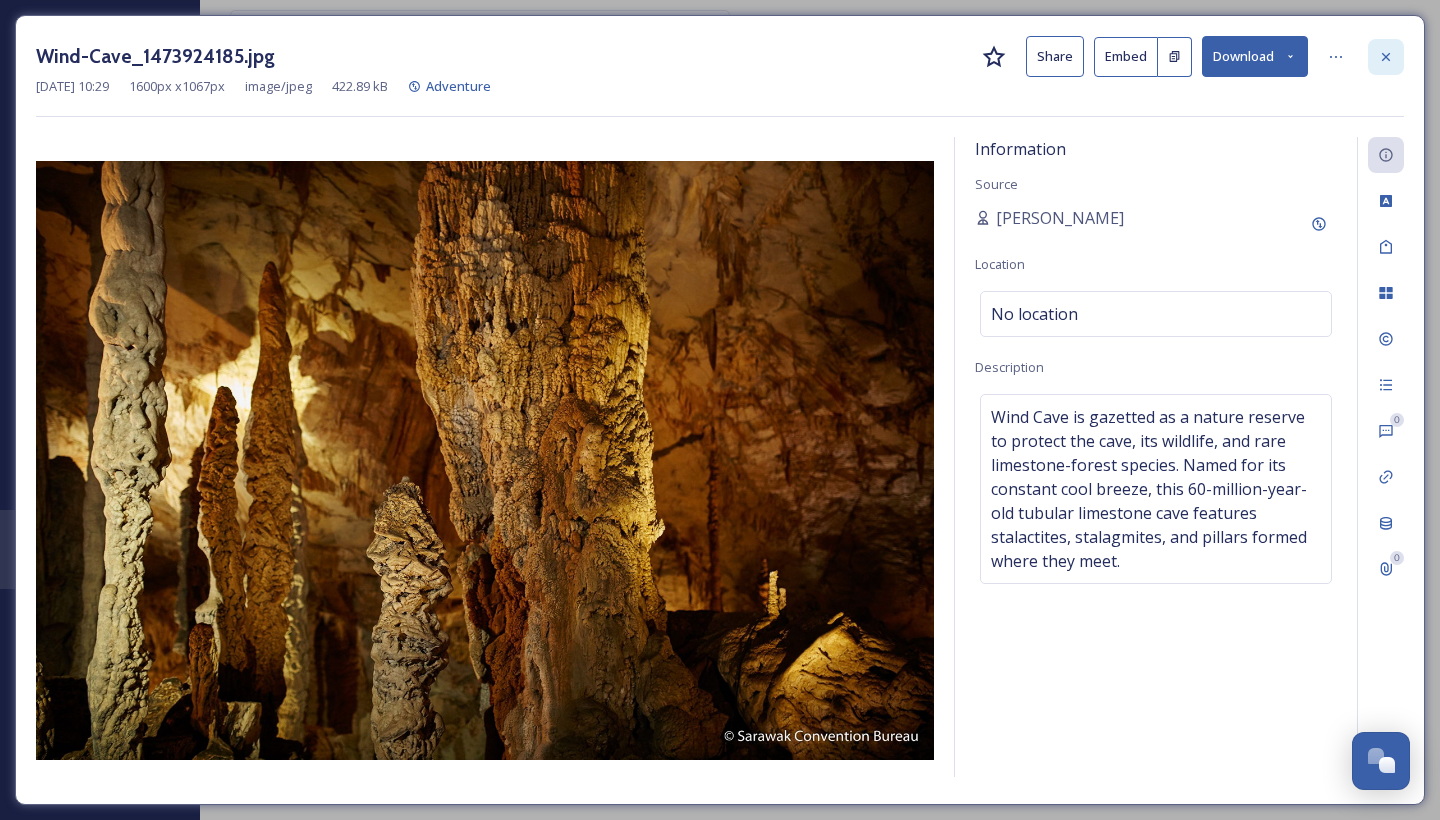 click 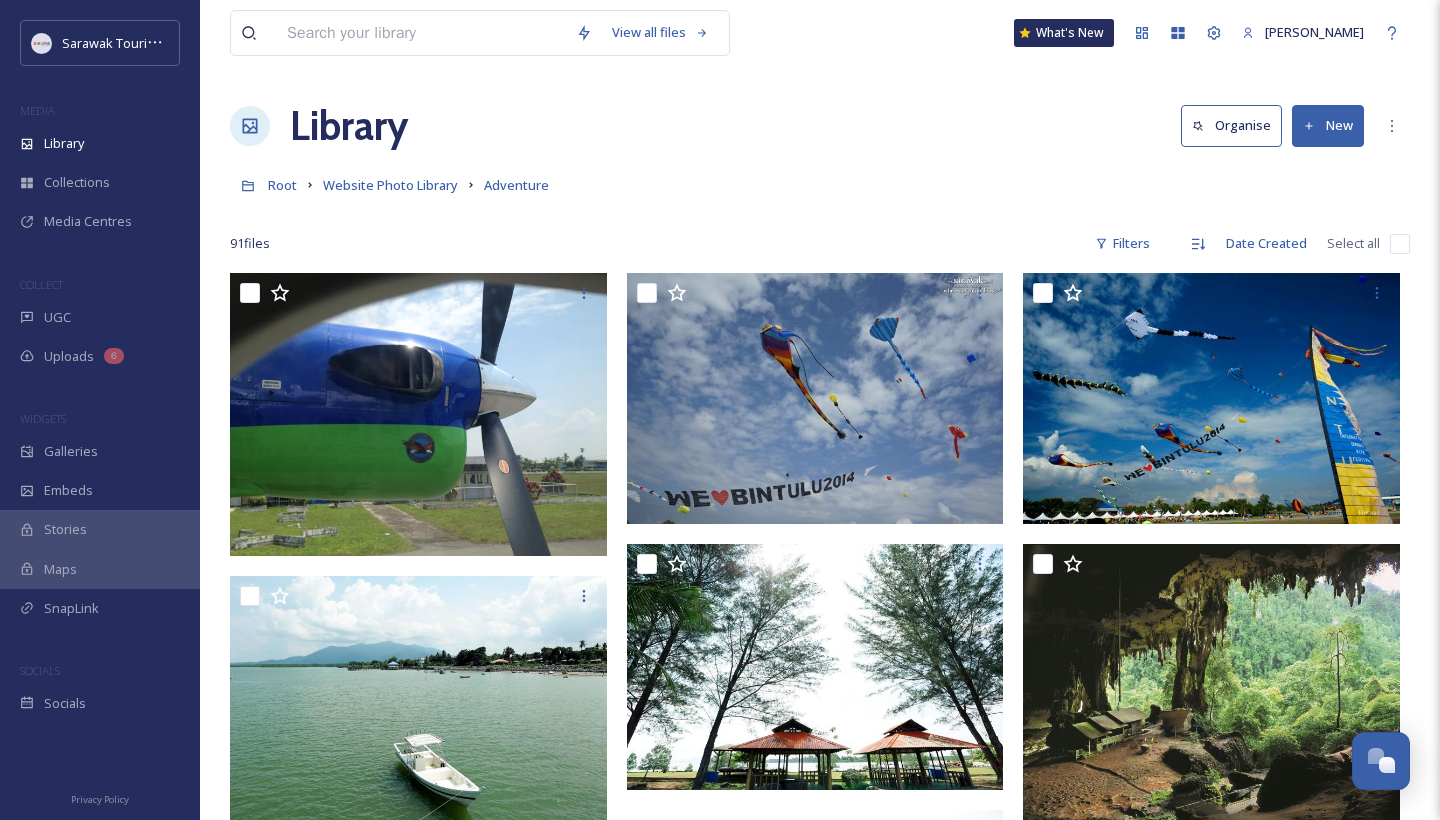 scroll, scrollTop: 0, scrollLeft: 0, axis: both 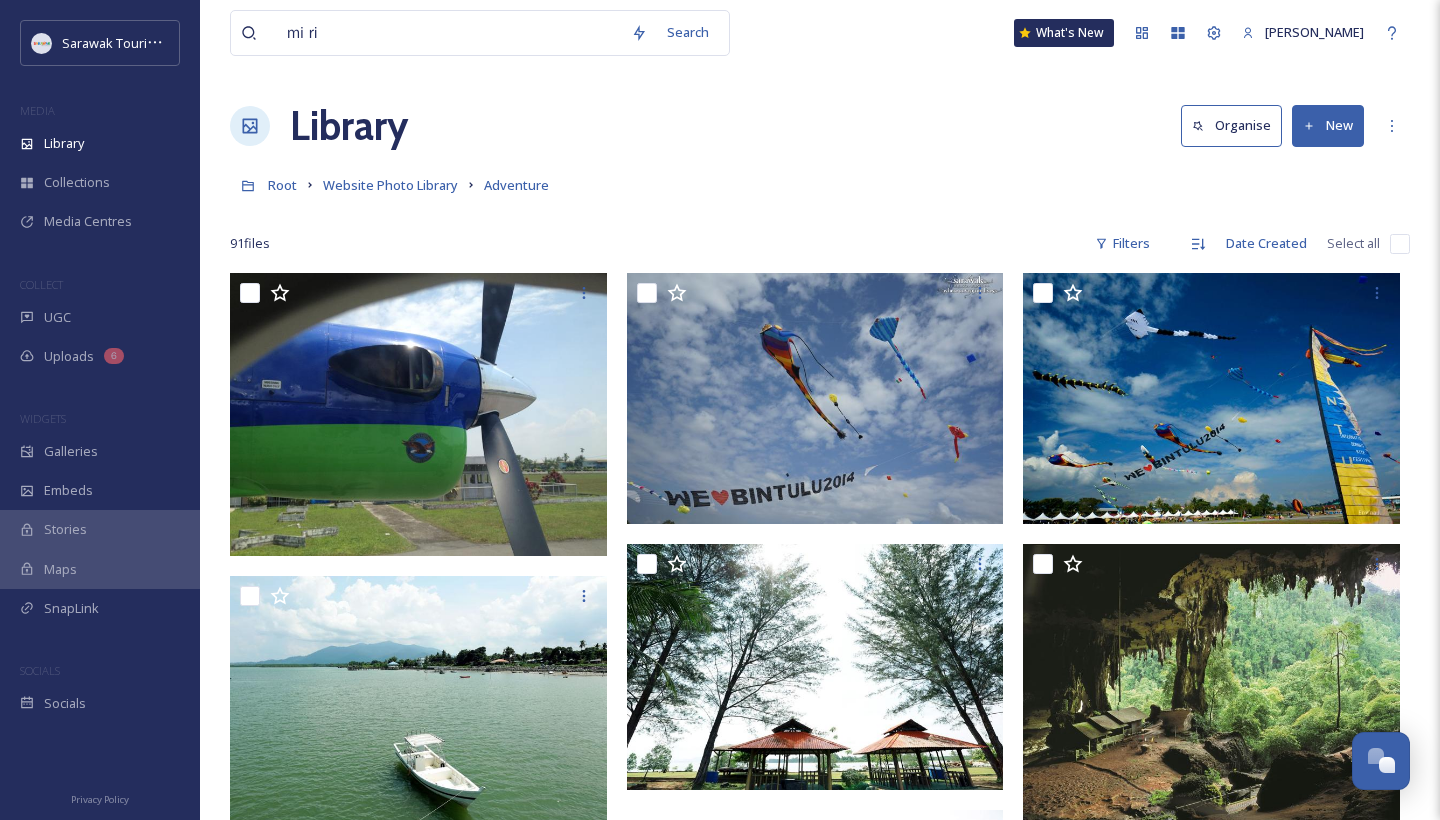 type on "miri" 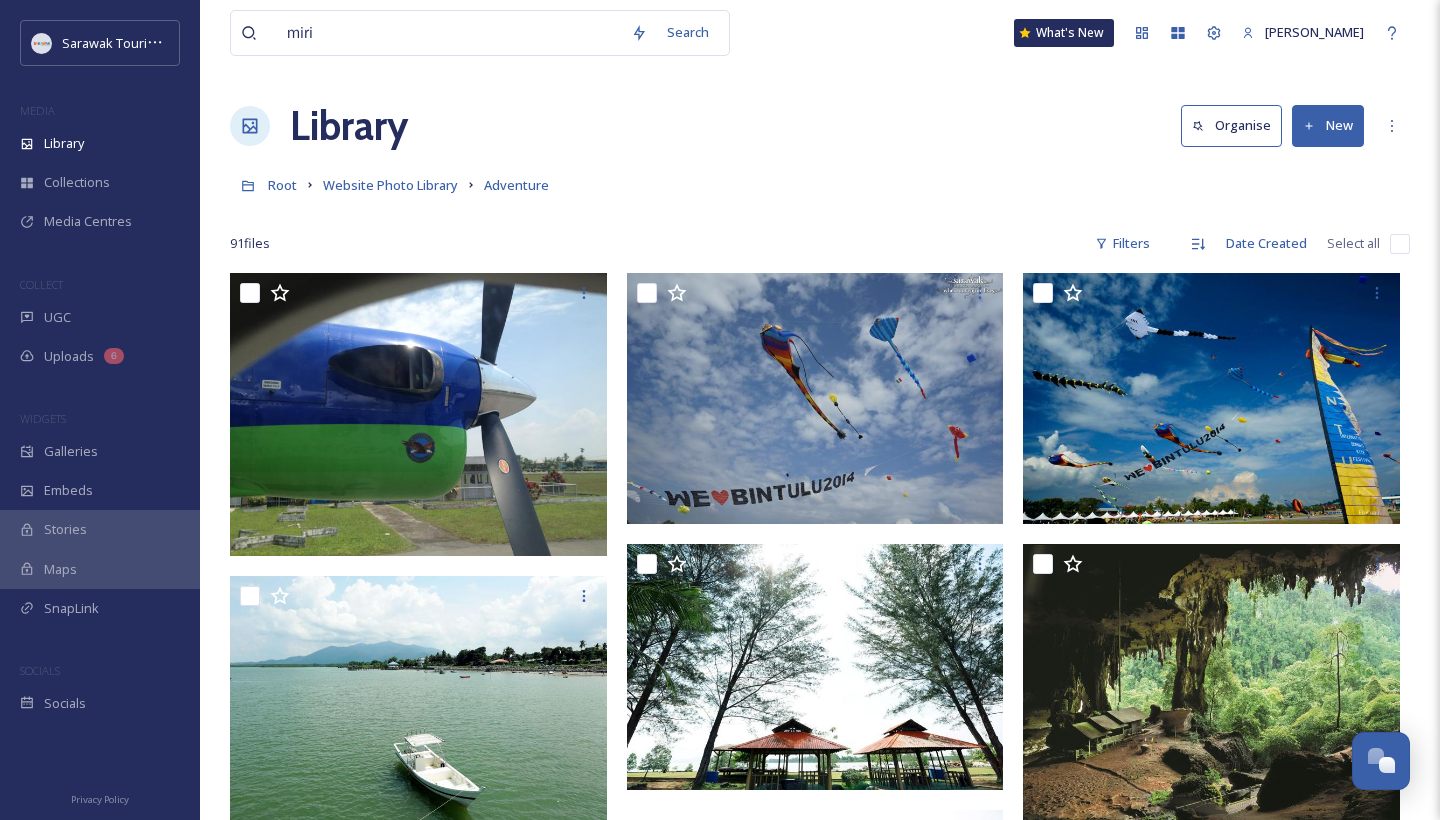 type 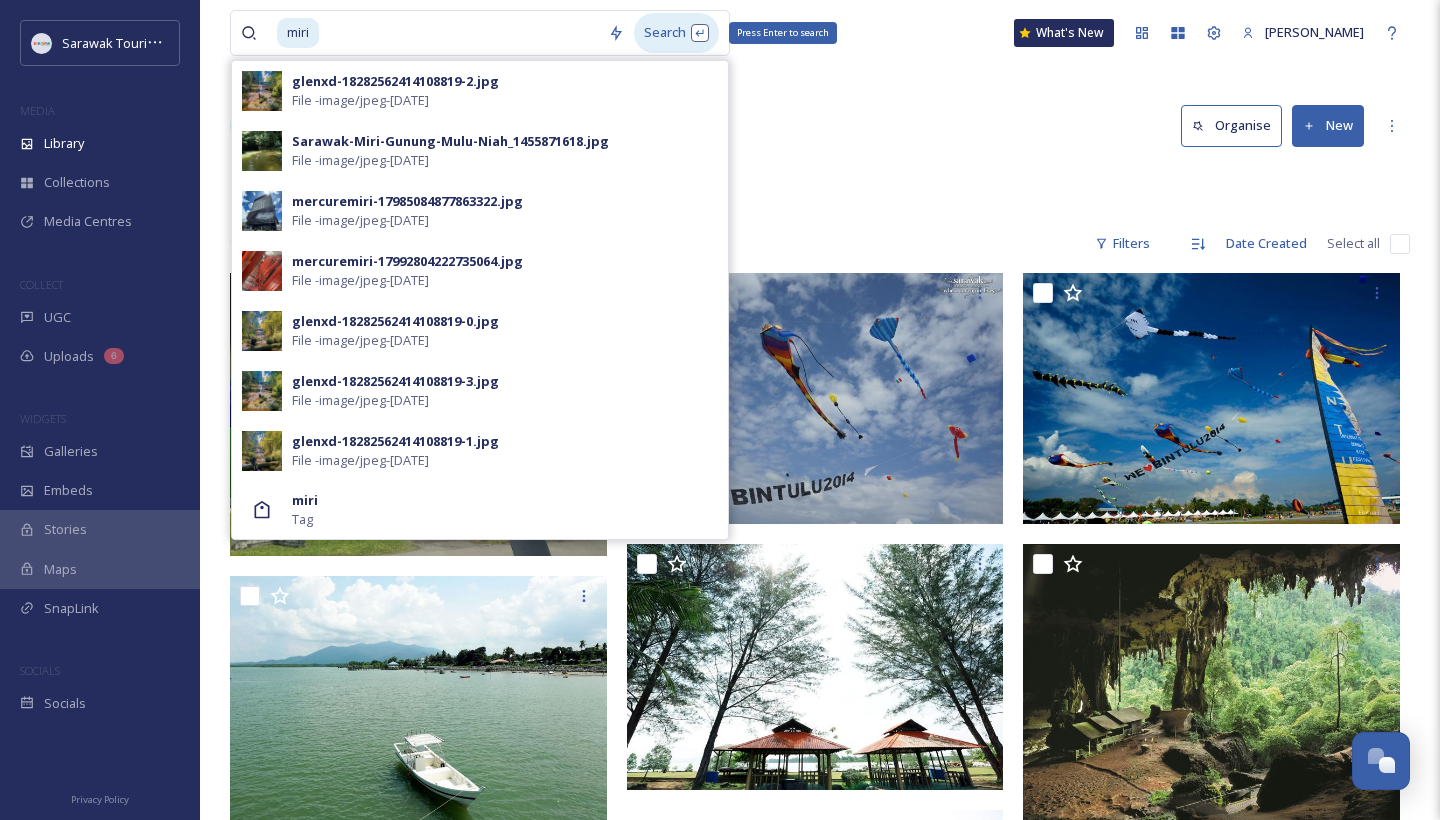 click on "Search Press Enter to search" at bounding box center [676, 32] 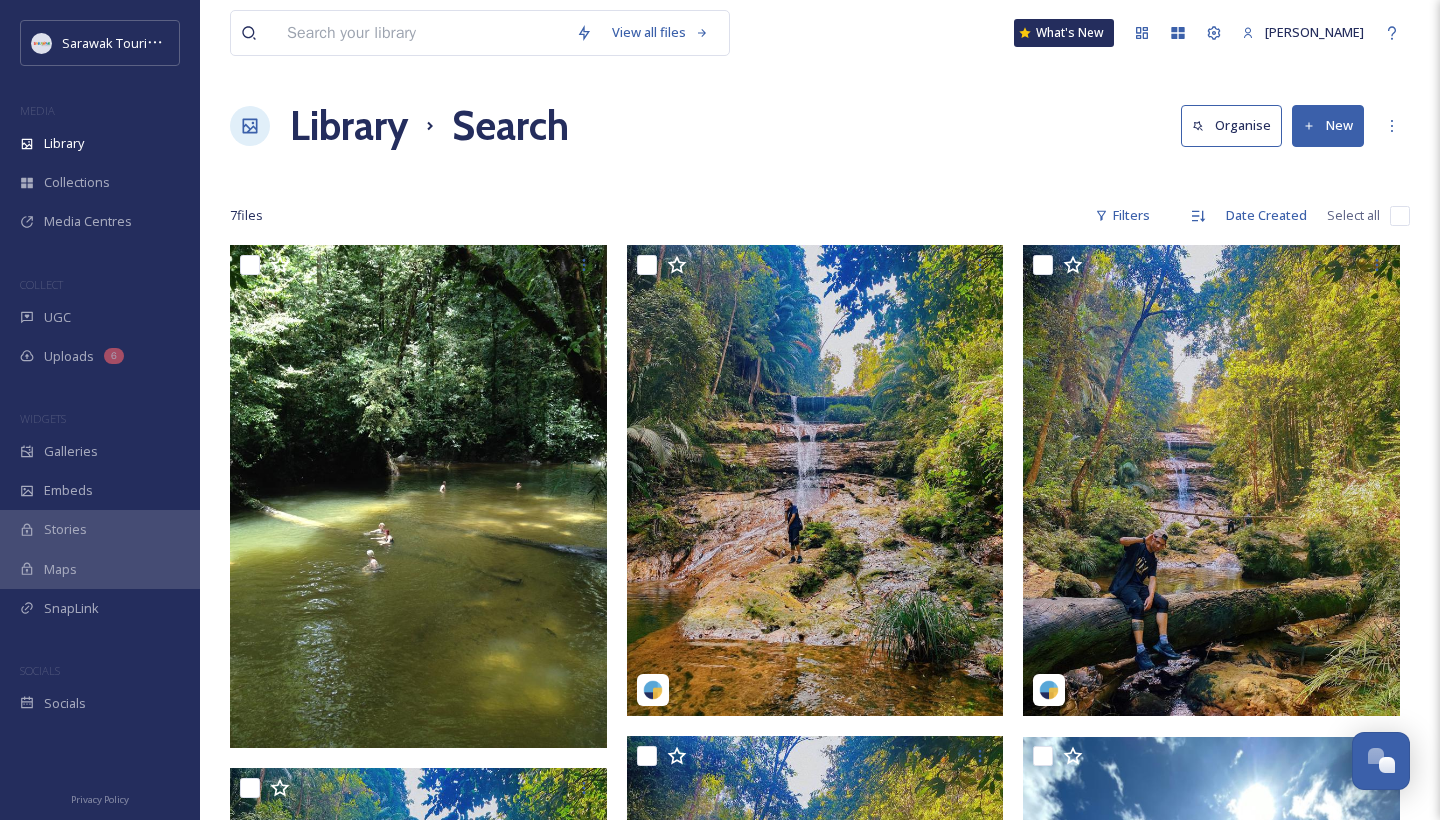 scroll, scrollTop: 0, scrollLeft: 0, axis: both 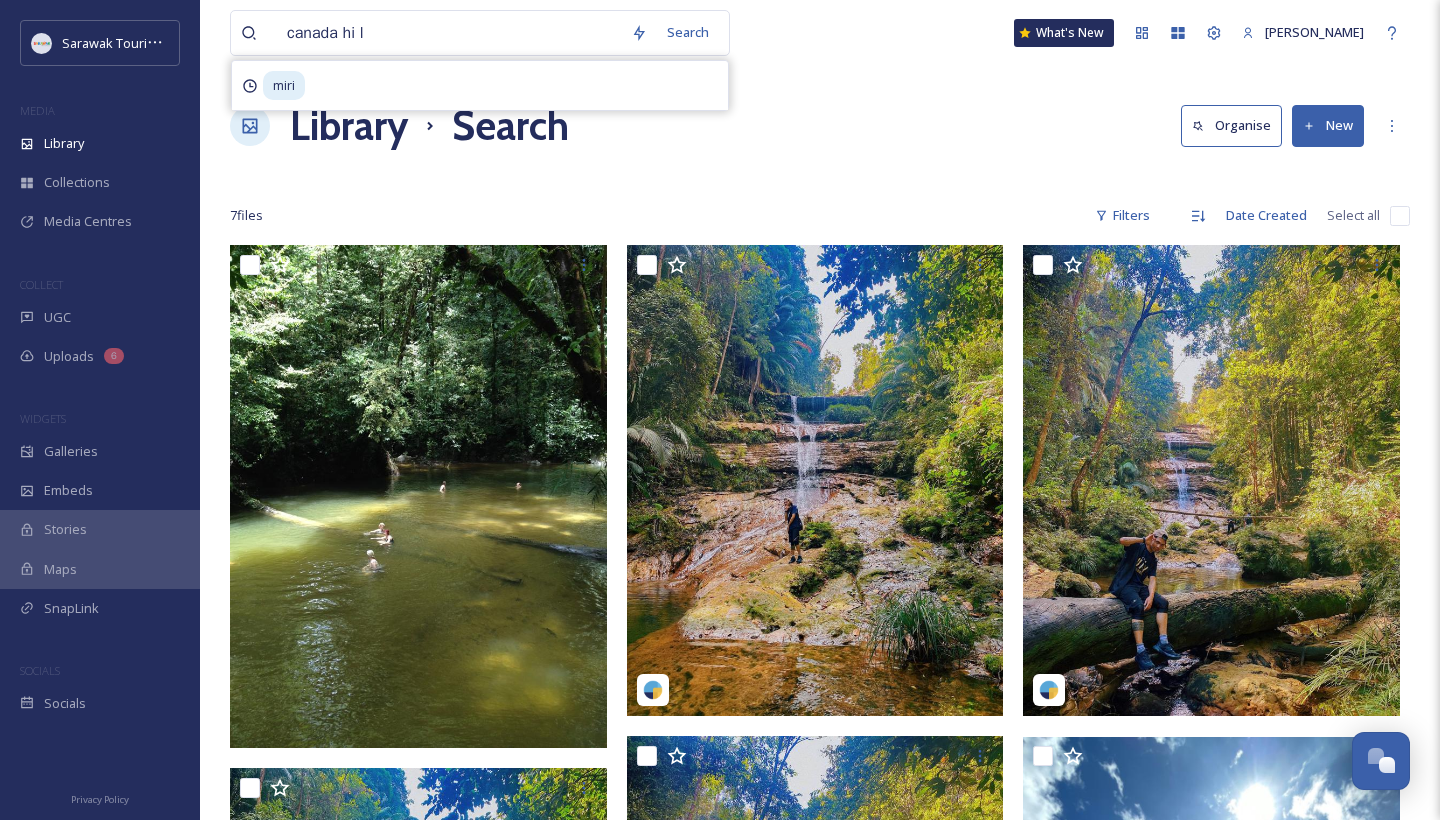 type on "[GEOGRAPHIC_DATA]" 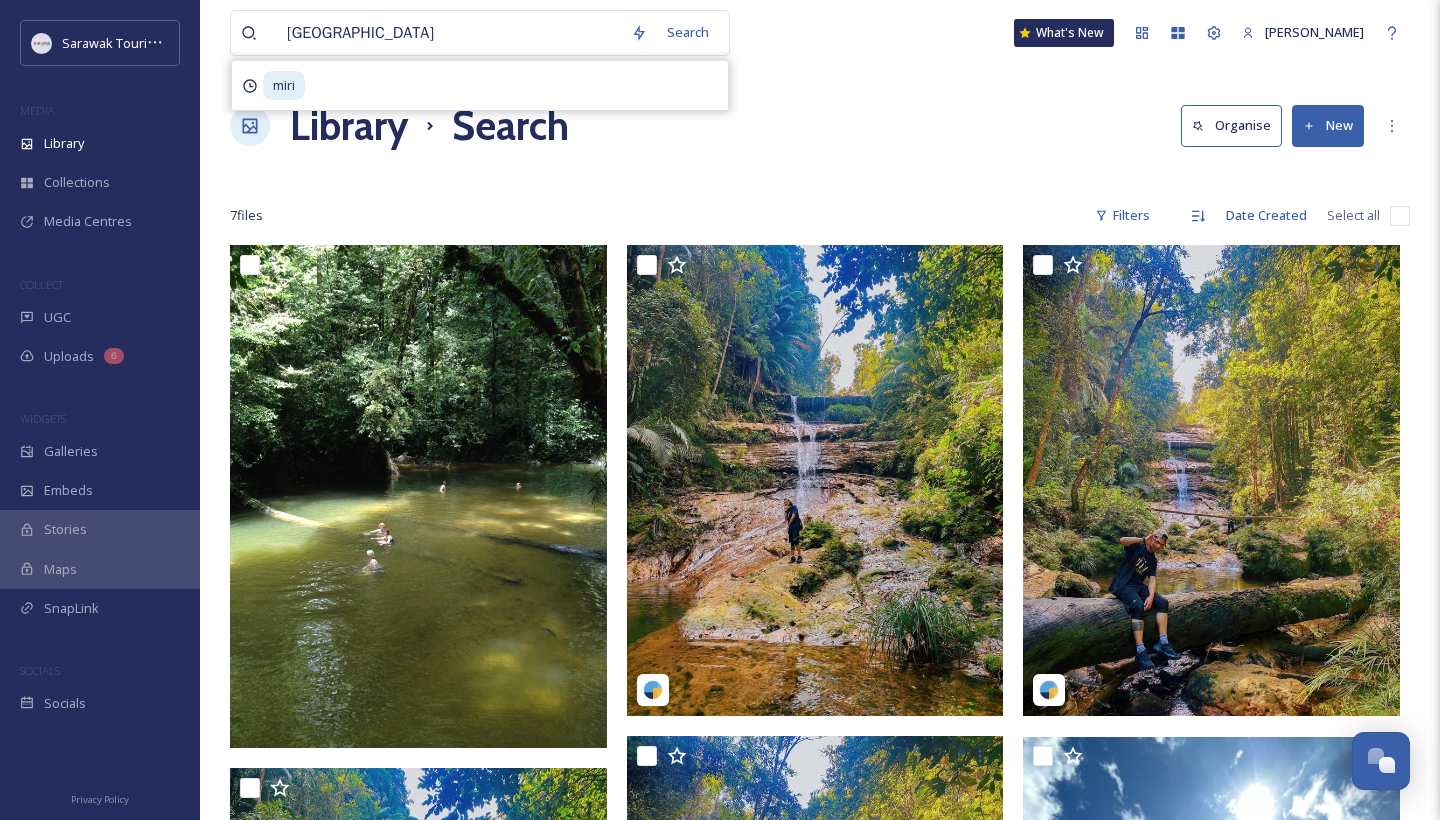 type 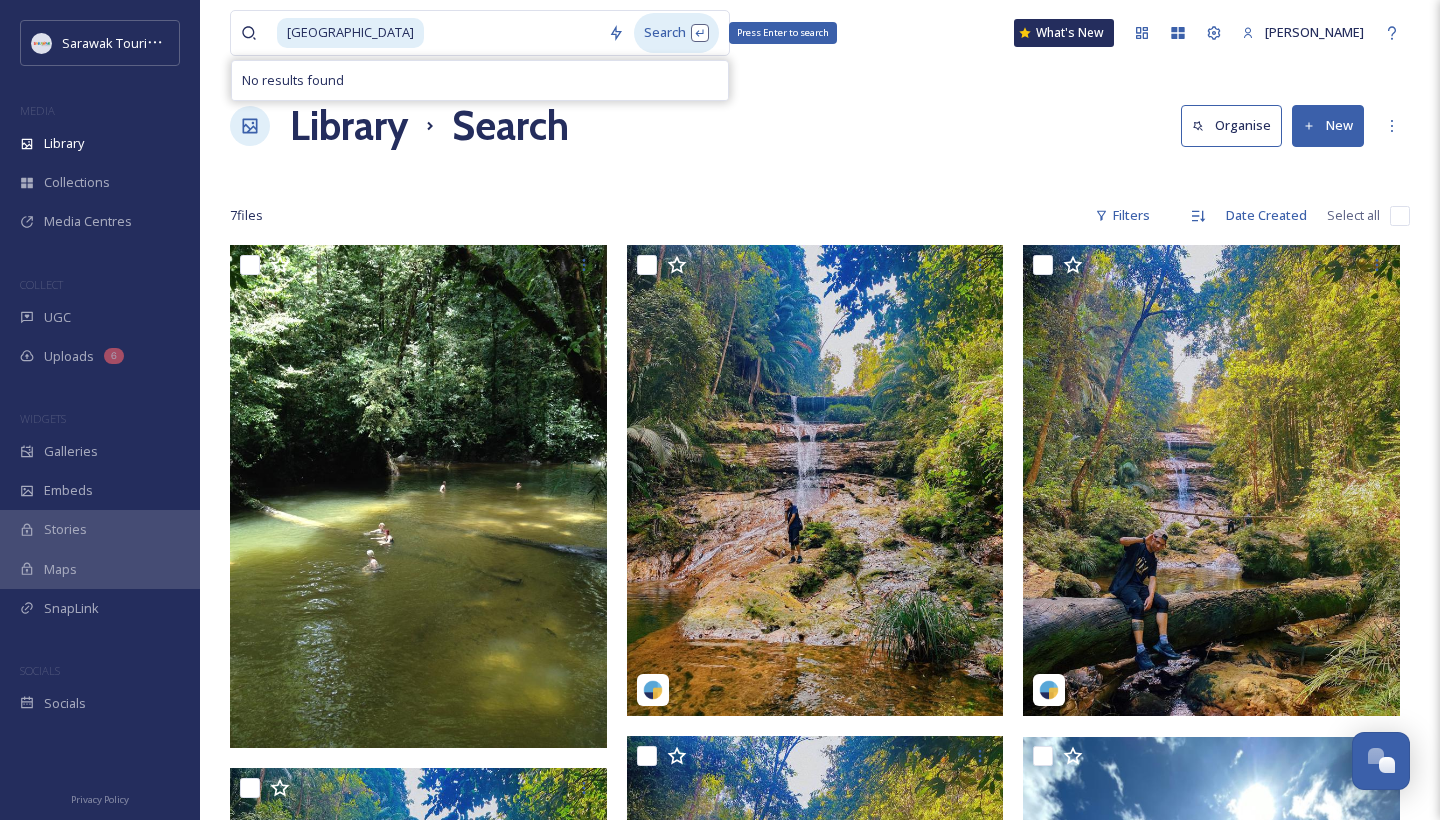 click on "Search Press Enter to search" at bounding box center [676, 32] 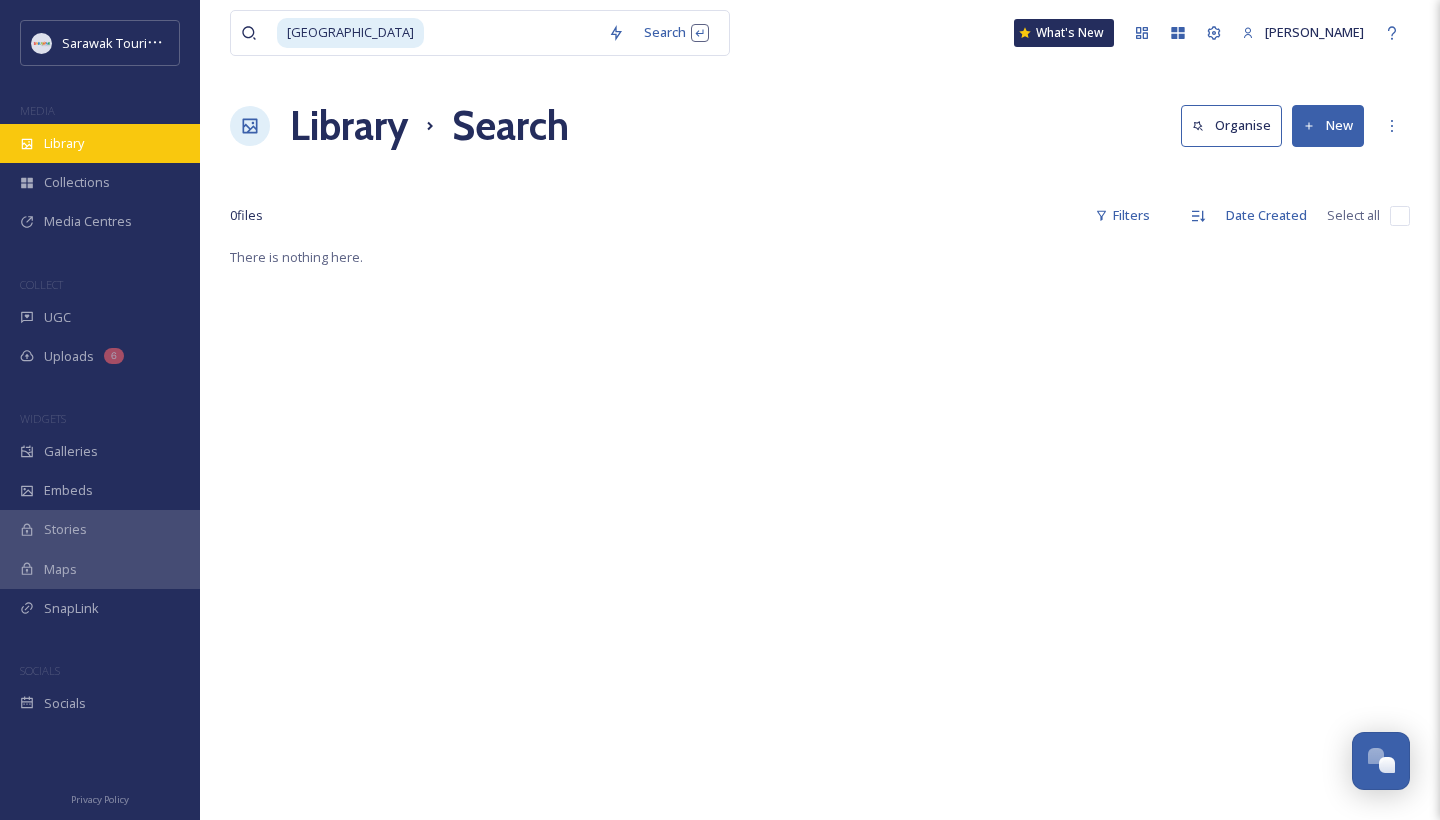click on "Library" at bounding box center [100, 143] 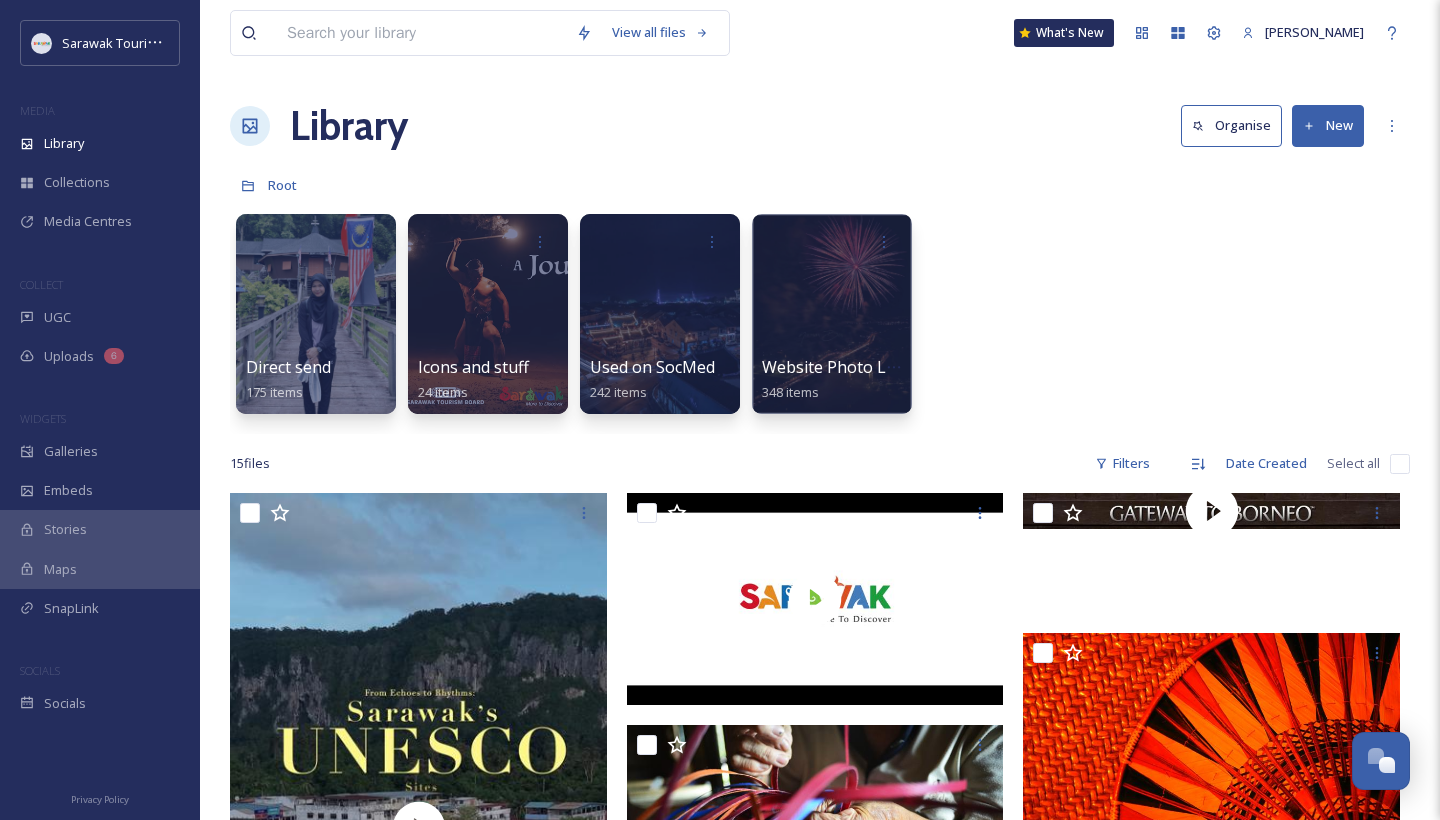 click at bounding box center (421, 33) 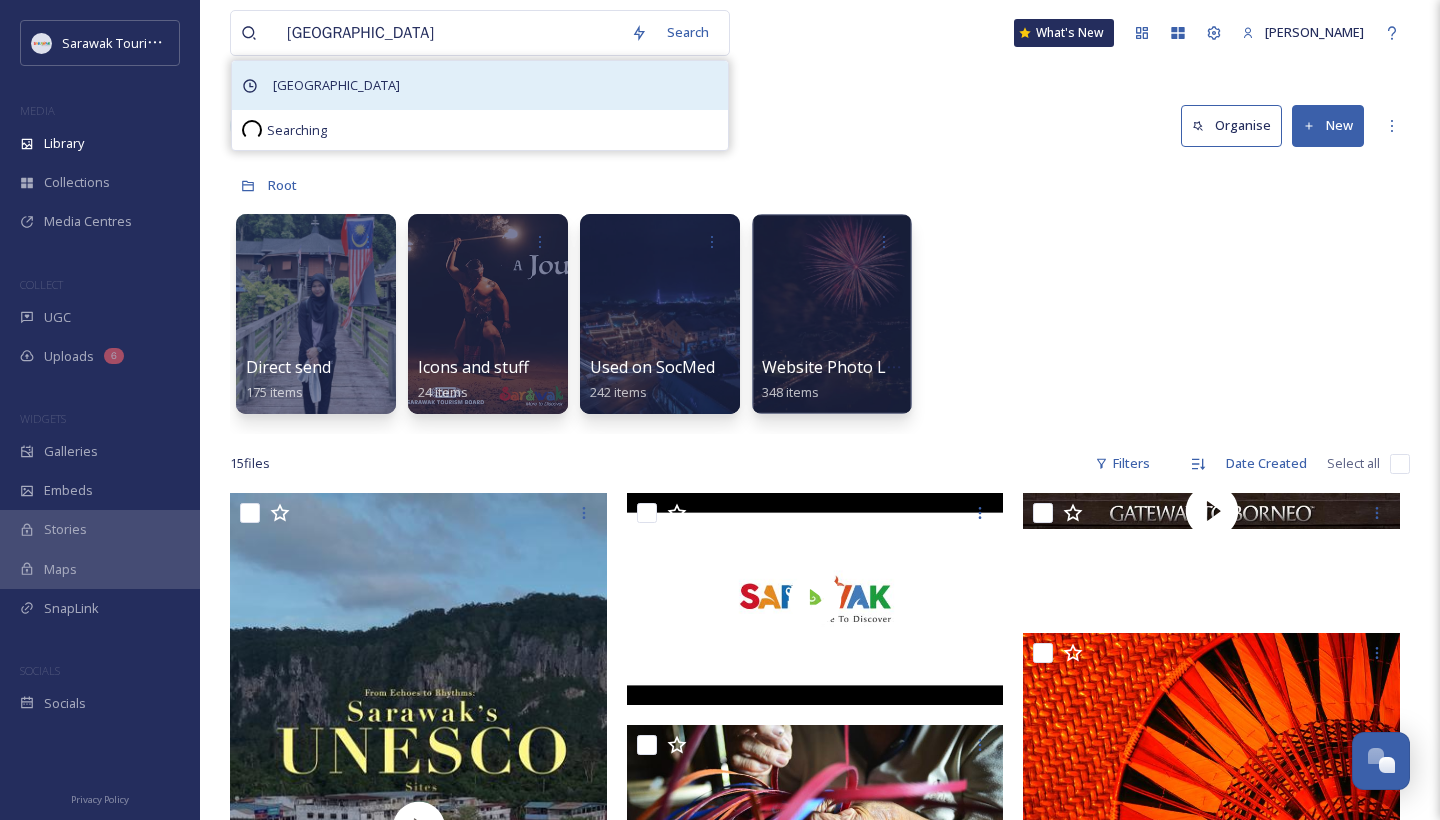 type on "[GEOGRAPHIC_DATA]" 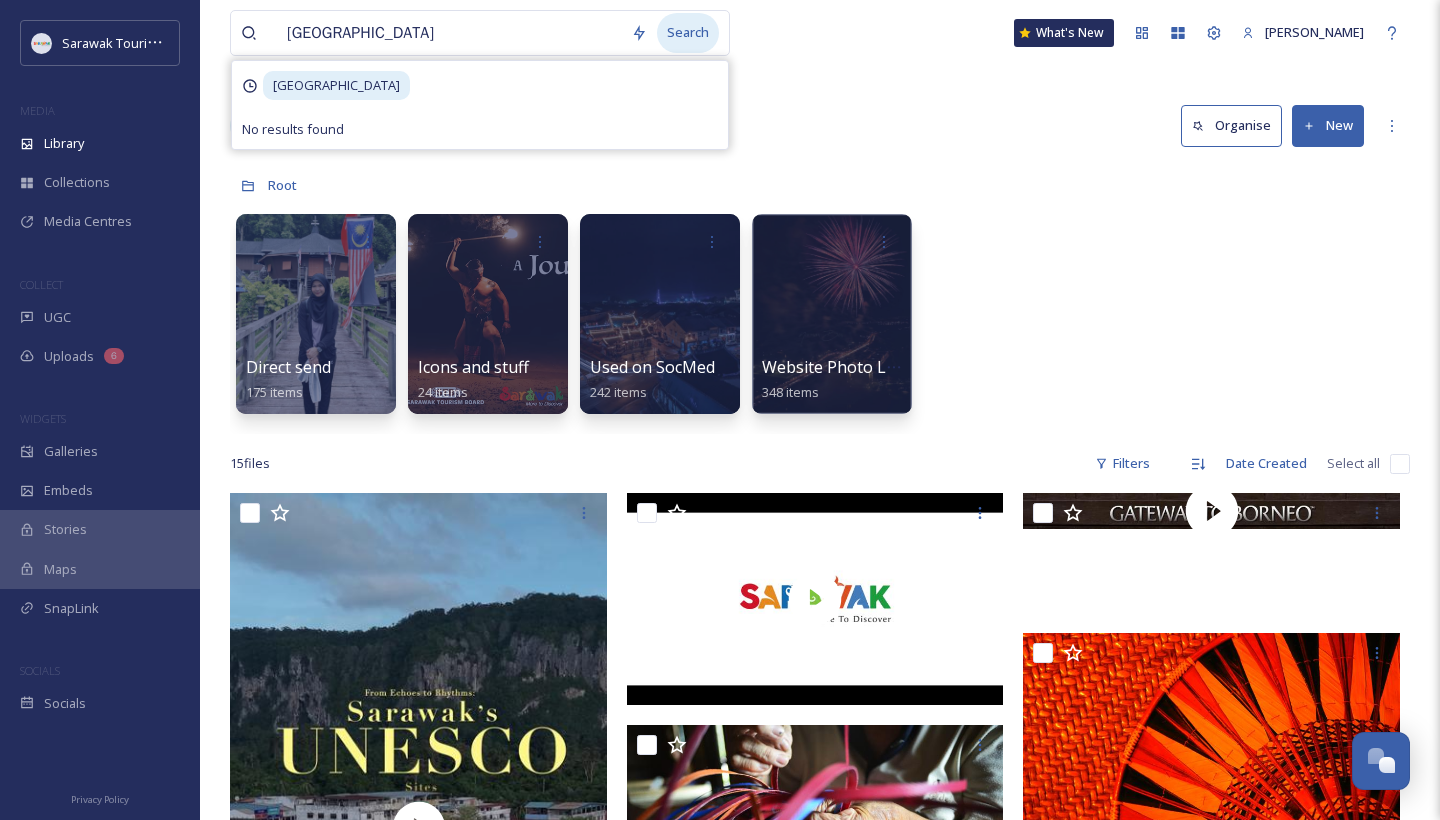 click on "Search" at bounding box center (688, 32) 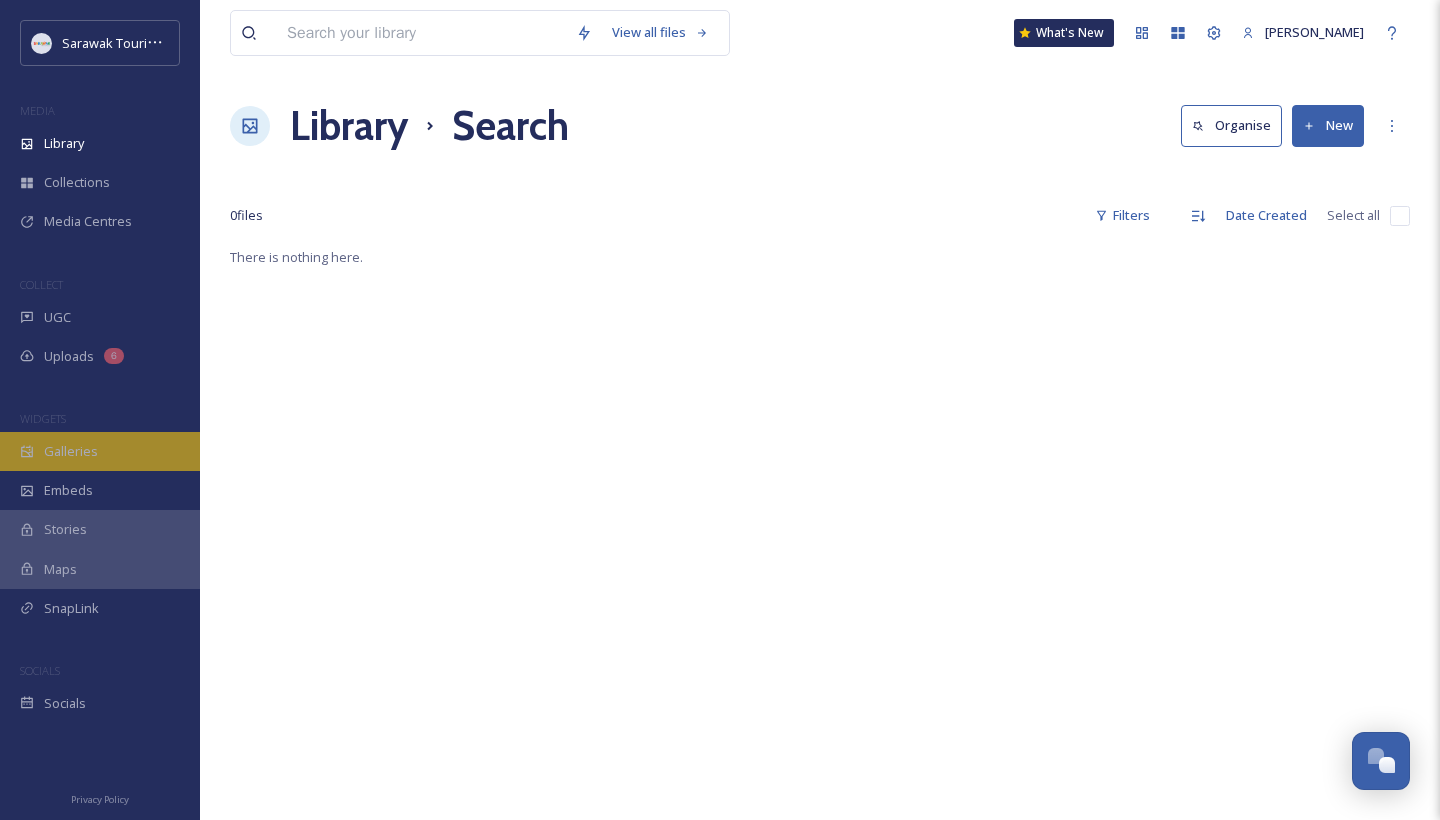 click on "Galleries" at bounding box center [100, 451] 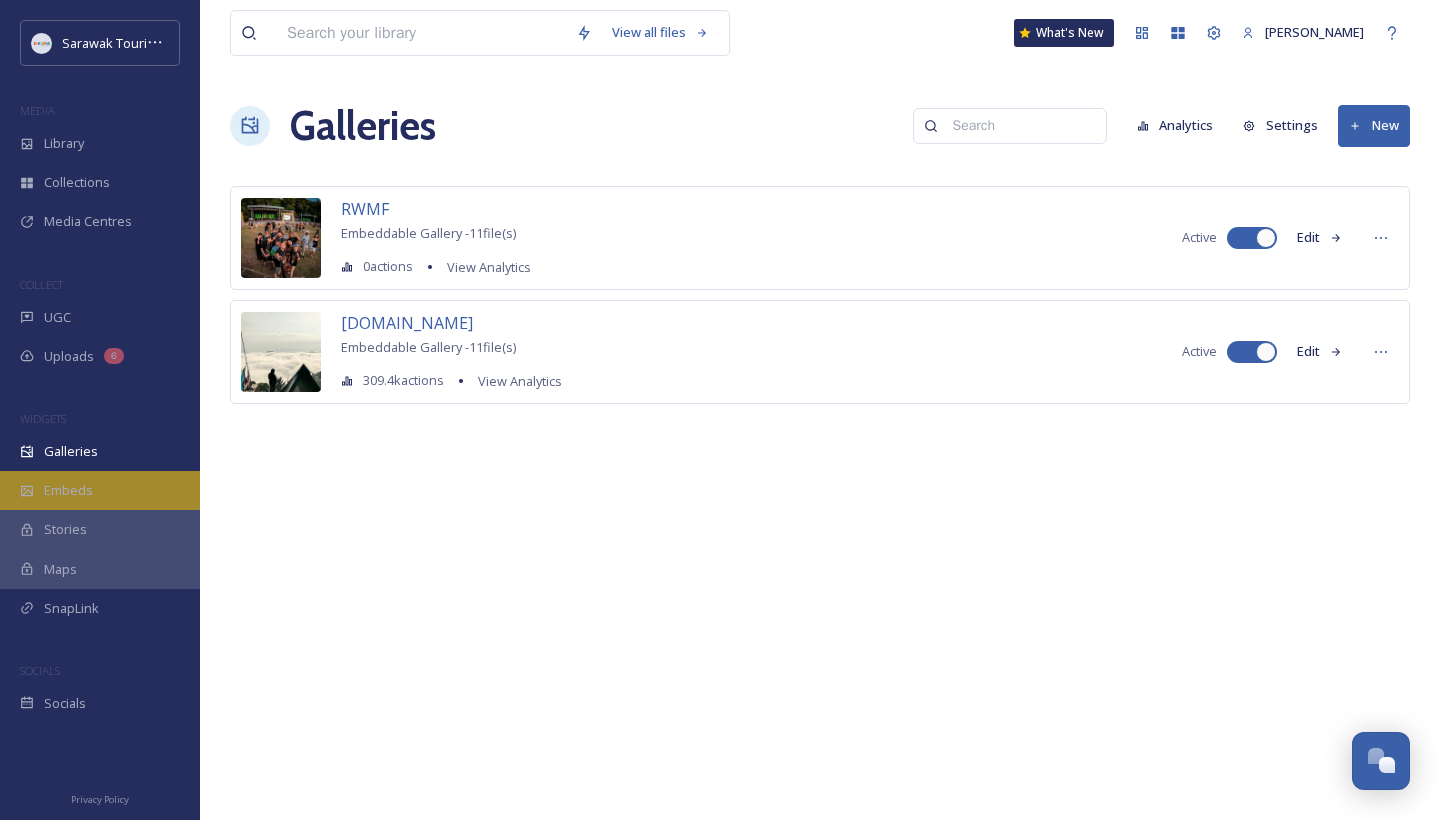 click on "Embeds" at bounding box center [68, 490] 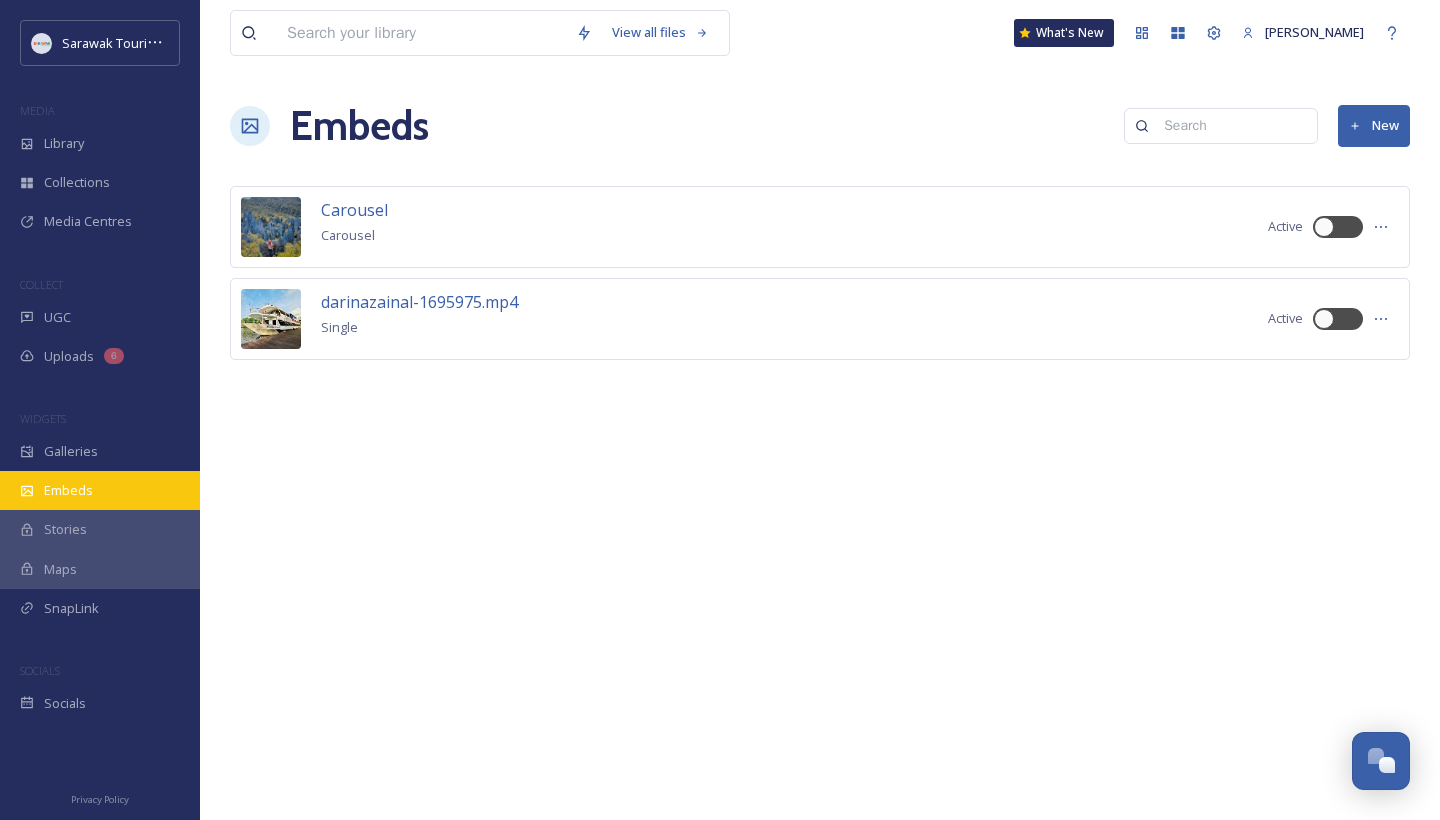 scroll, scrollTop: 0, scrollLeft: 0, axis: both 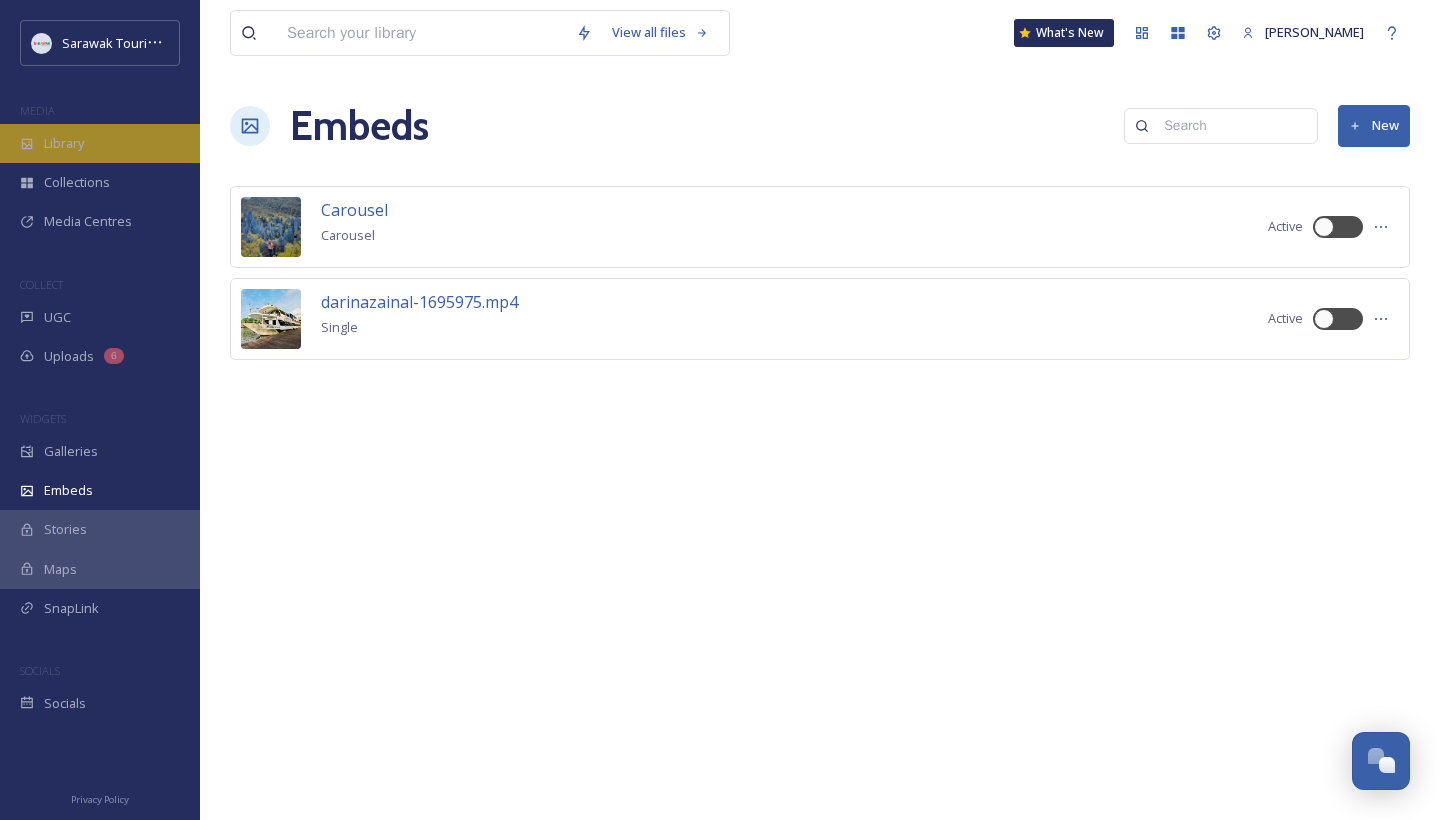 click on "Library" at bounding box center [100, 143] 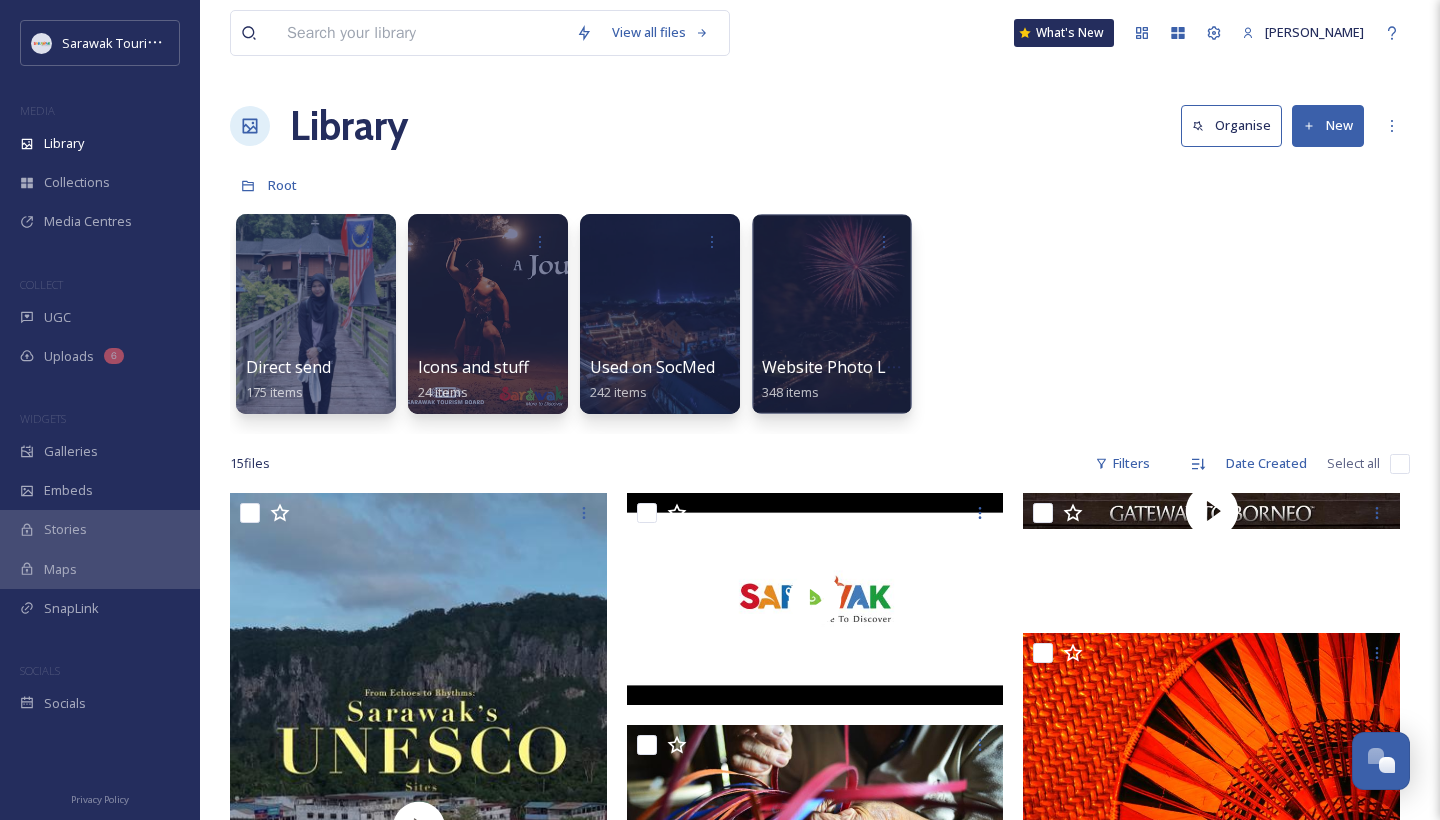 scroll, scrollTop: 0, scrollLeft: 0, axis: both 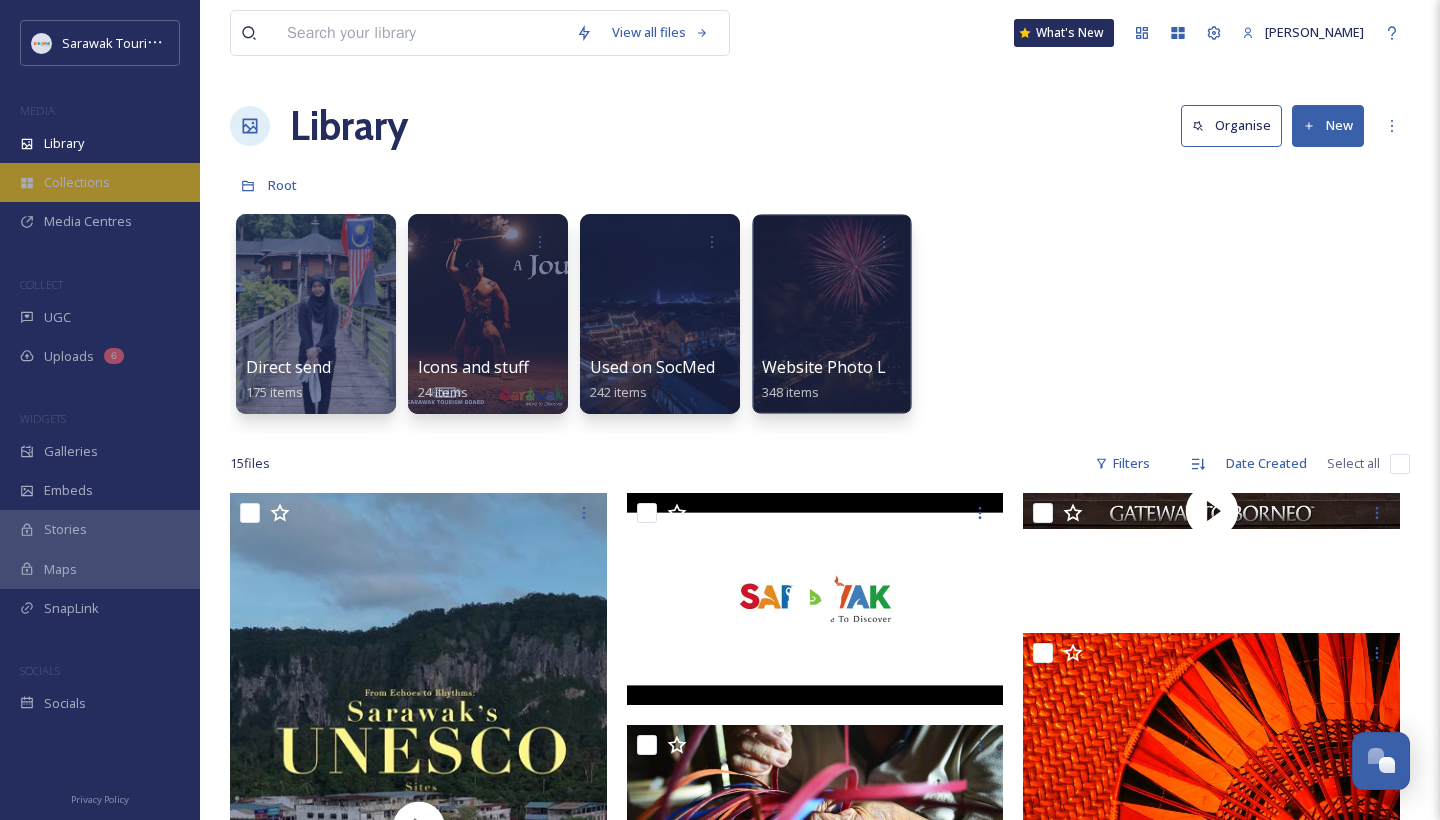 click on "Collections" at bounding box center [77, 182] 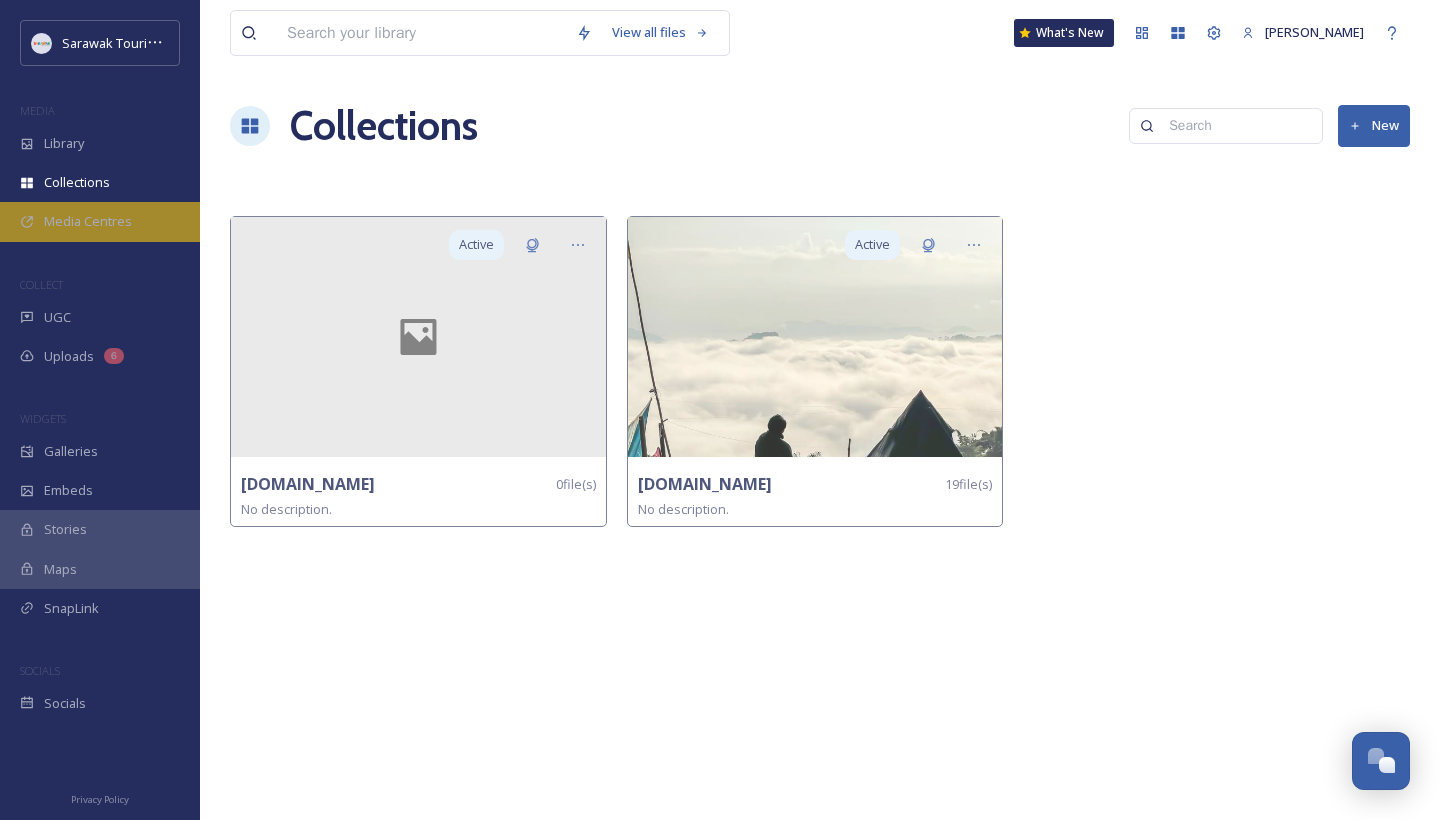 click on "Media Centres" at bounding box center [88, 221] 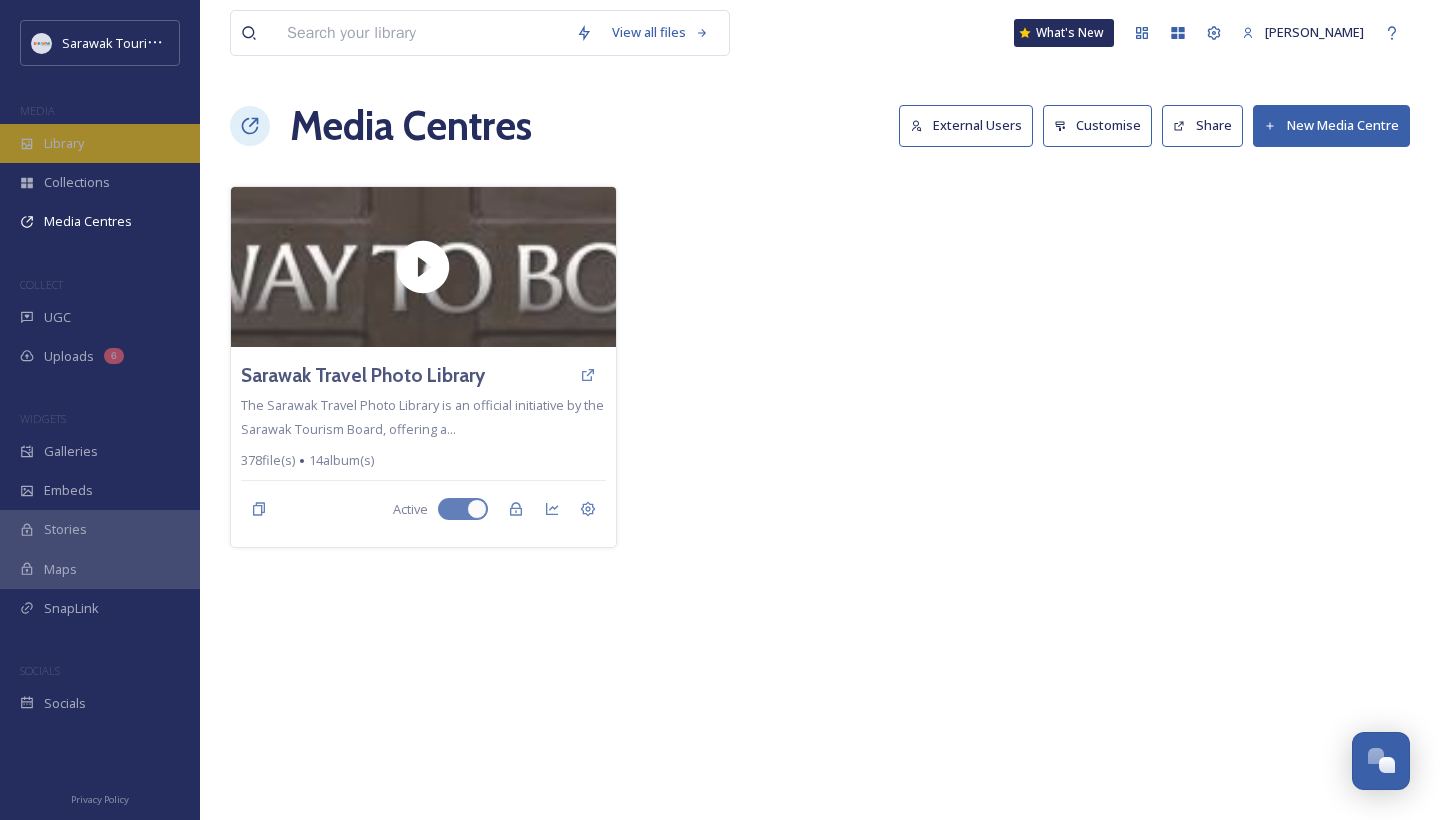 click on "Library" at bounding box center (100, 143) 